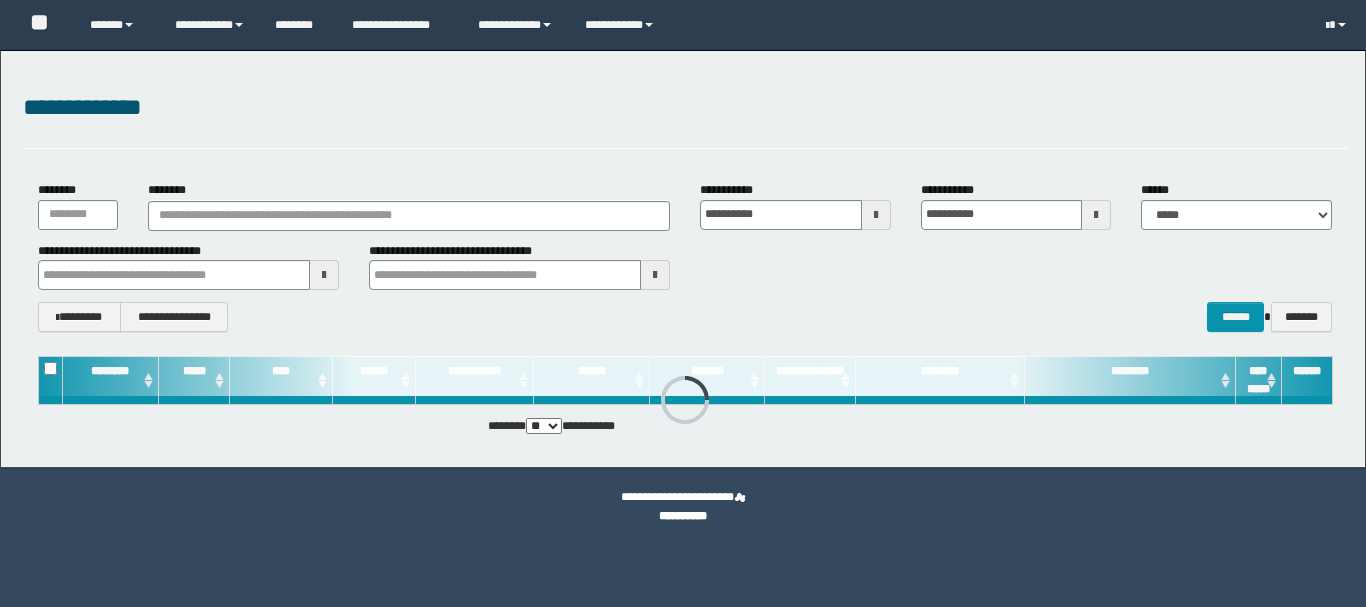 scroll, scrollTop: 0, scrollLeft: 0, axis: both 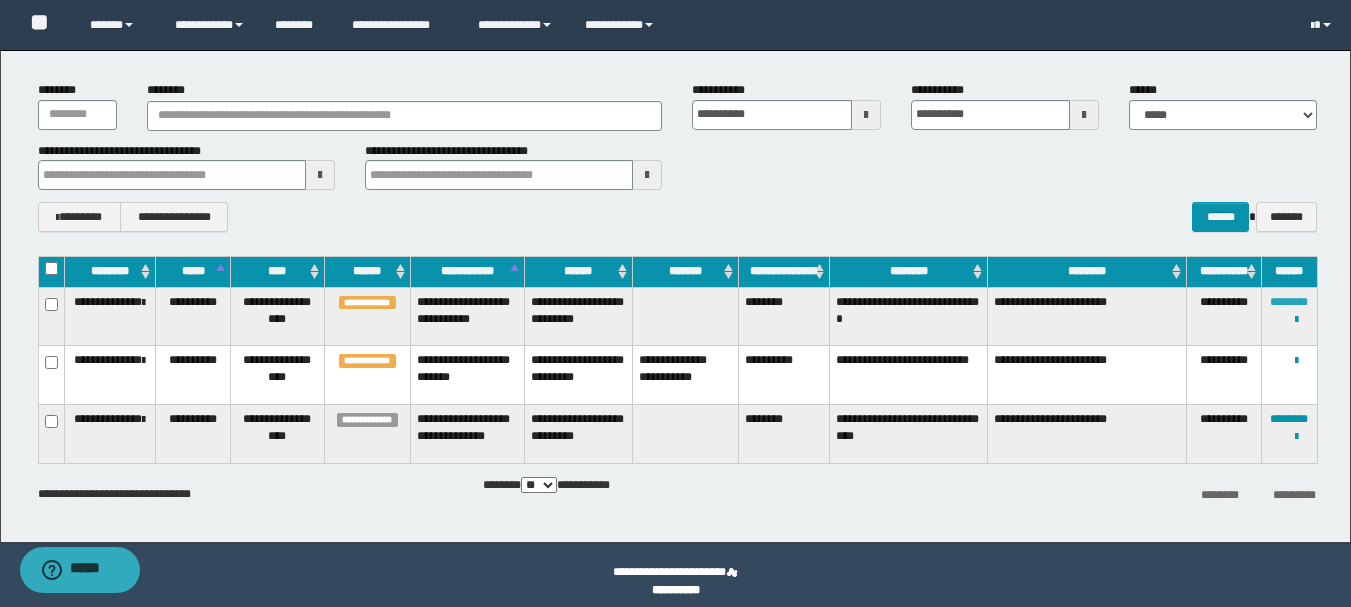 click on "********" at bounding box center (1289, 302) 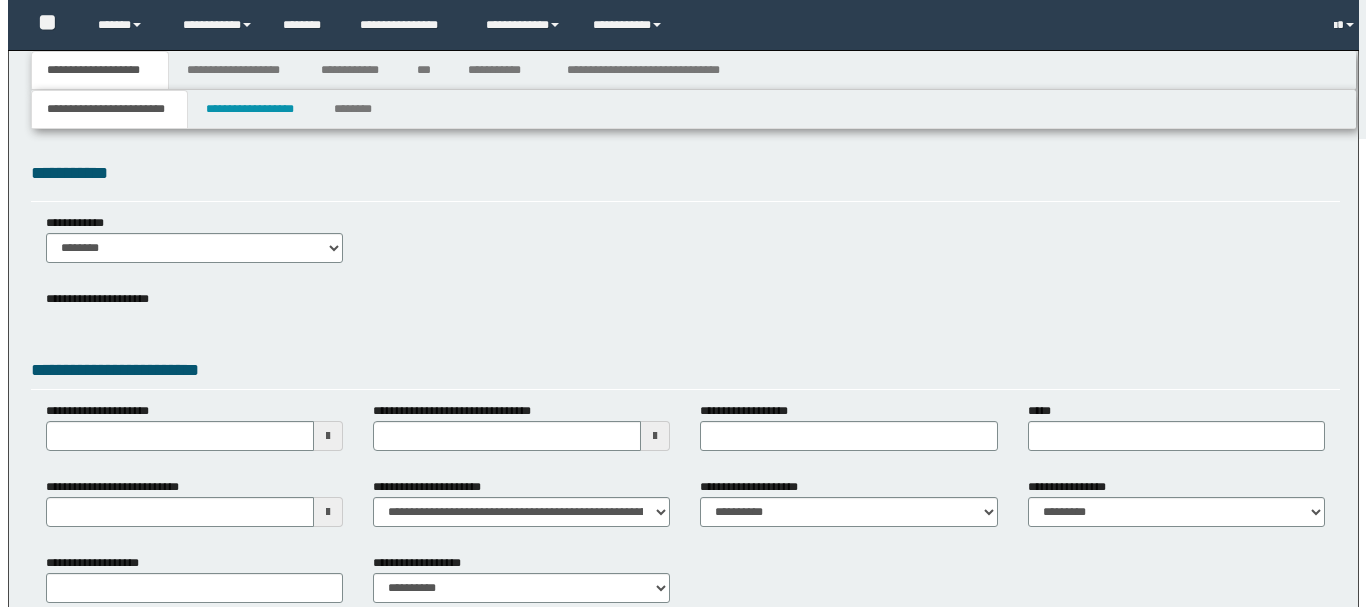 scroll, scrollTop: 0, scrollLeft: 0, axis: both 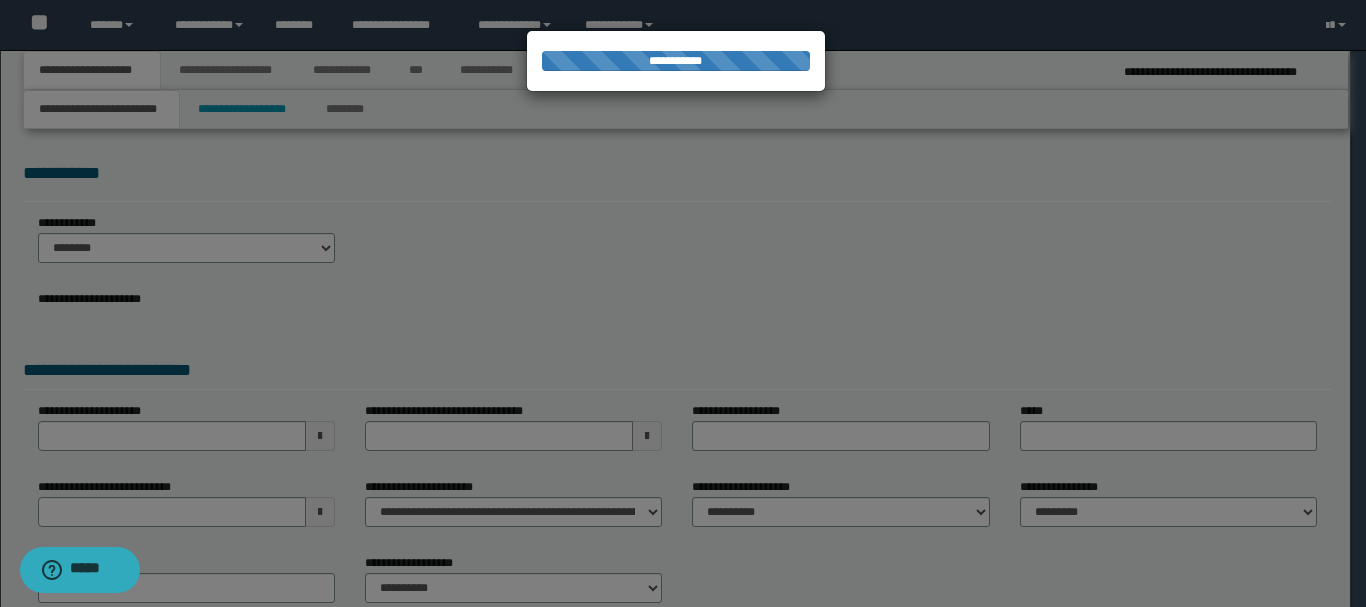 select on "*" 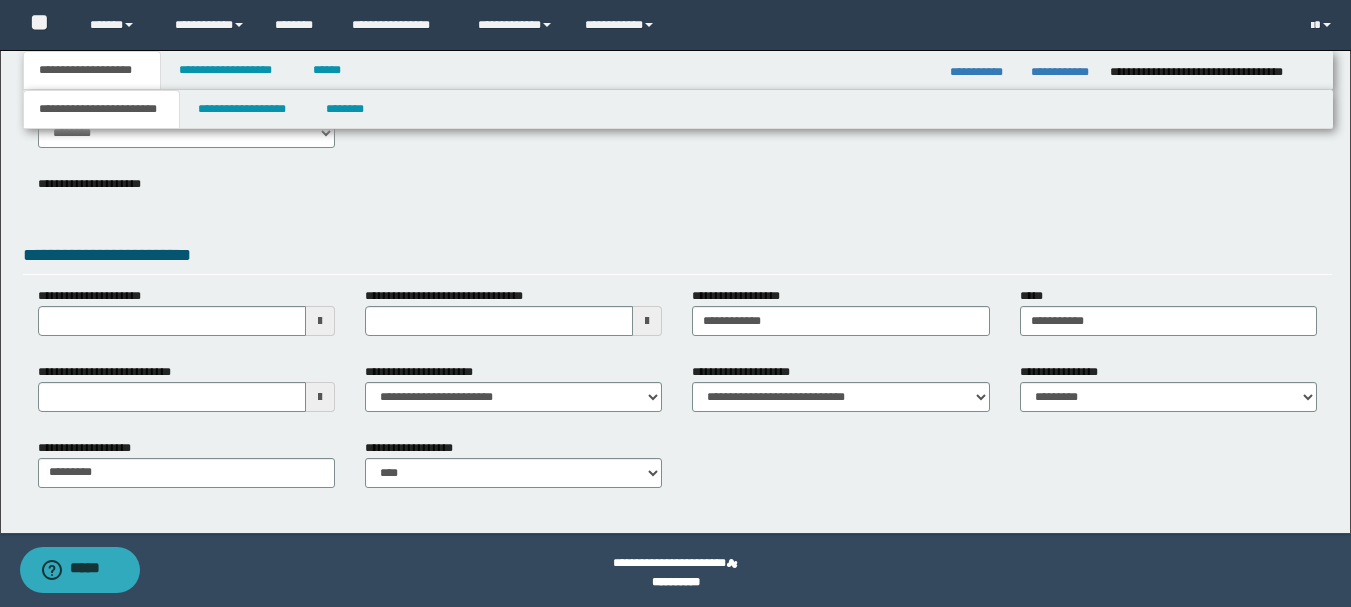 scroll, scrollTop: 119, scrollLeft: 0, axis: vertical 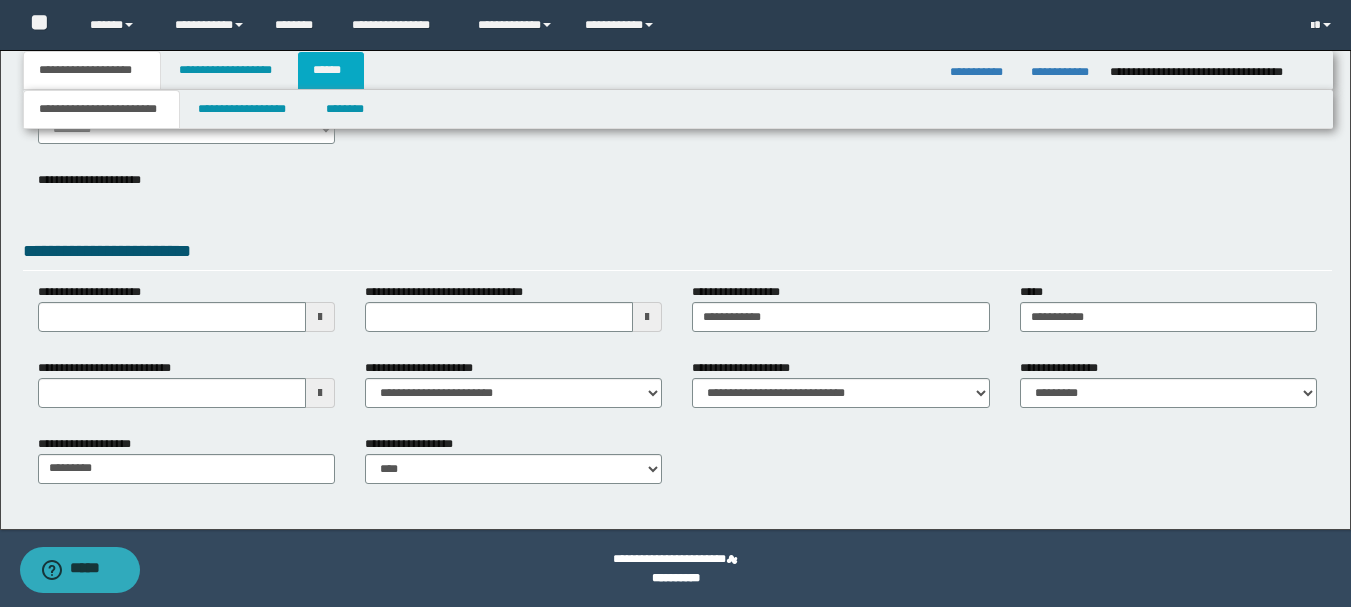 click on "******" at bounding box center (331, 70) 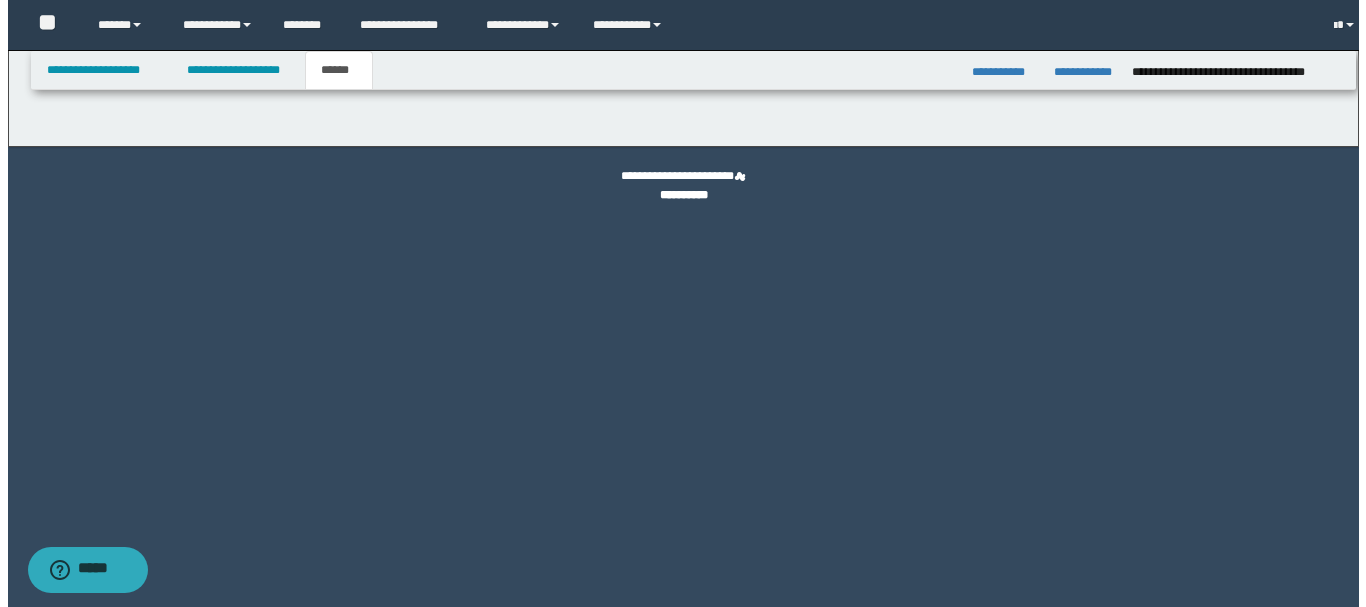 scroll, scrollTop: 0, scrollLeft: 0, axis: both 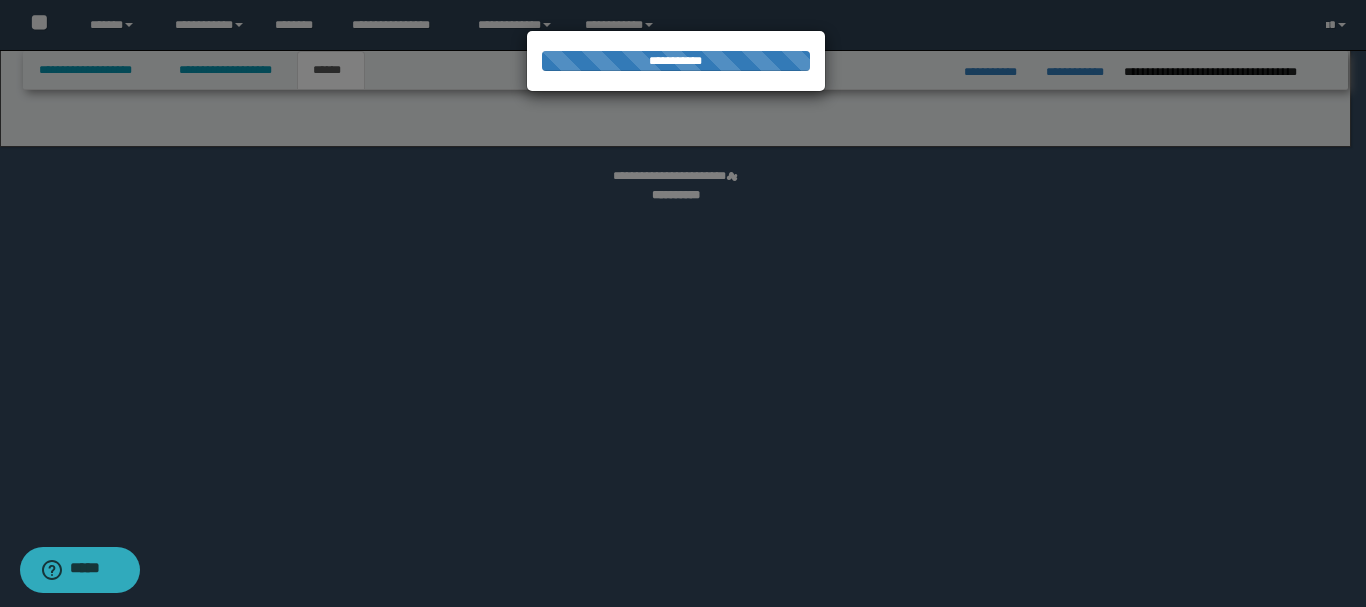 select on "*" 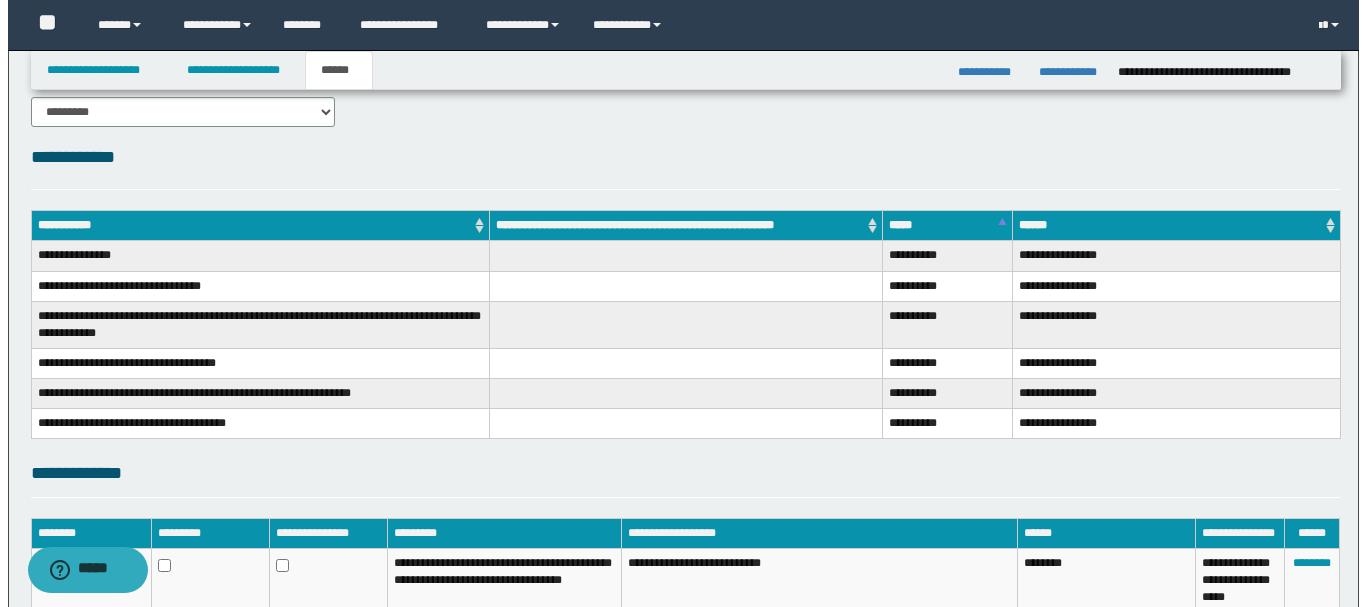 scroll, scrollTop: 0, scrollLeft: 0, axis: both 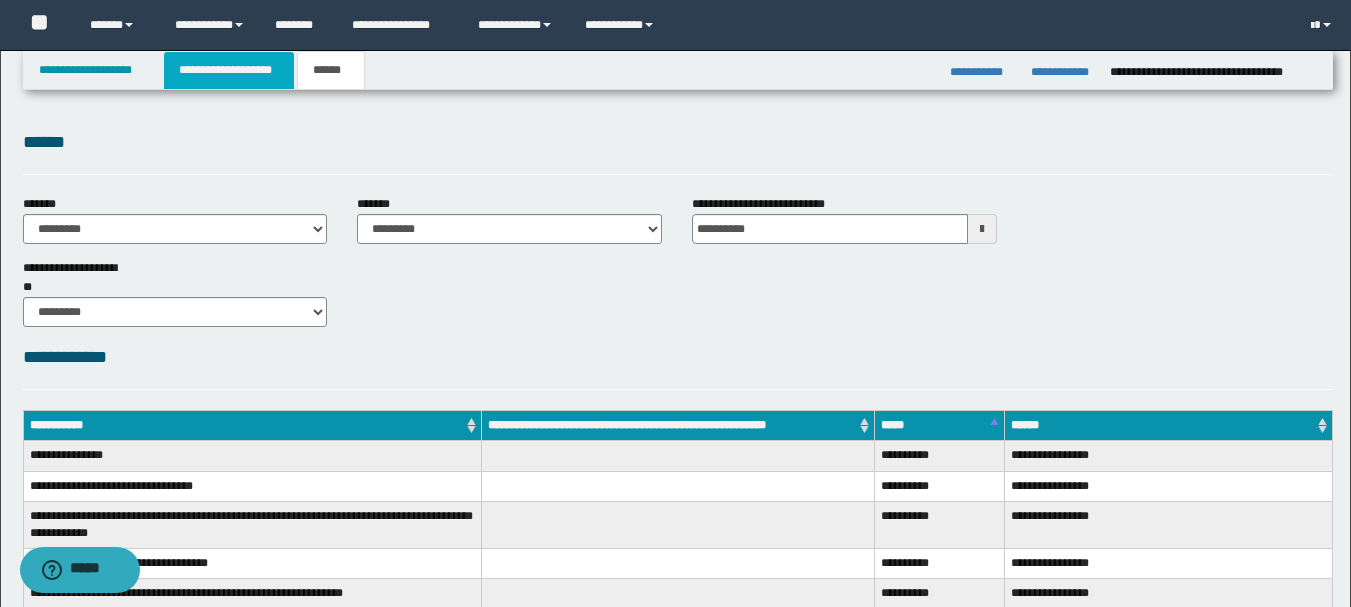 click on "**********" at bounding box center [229, 70] 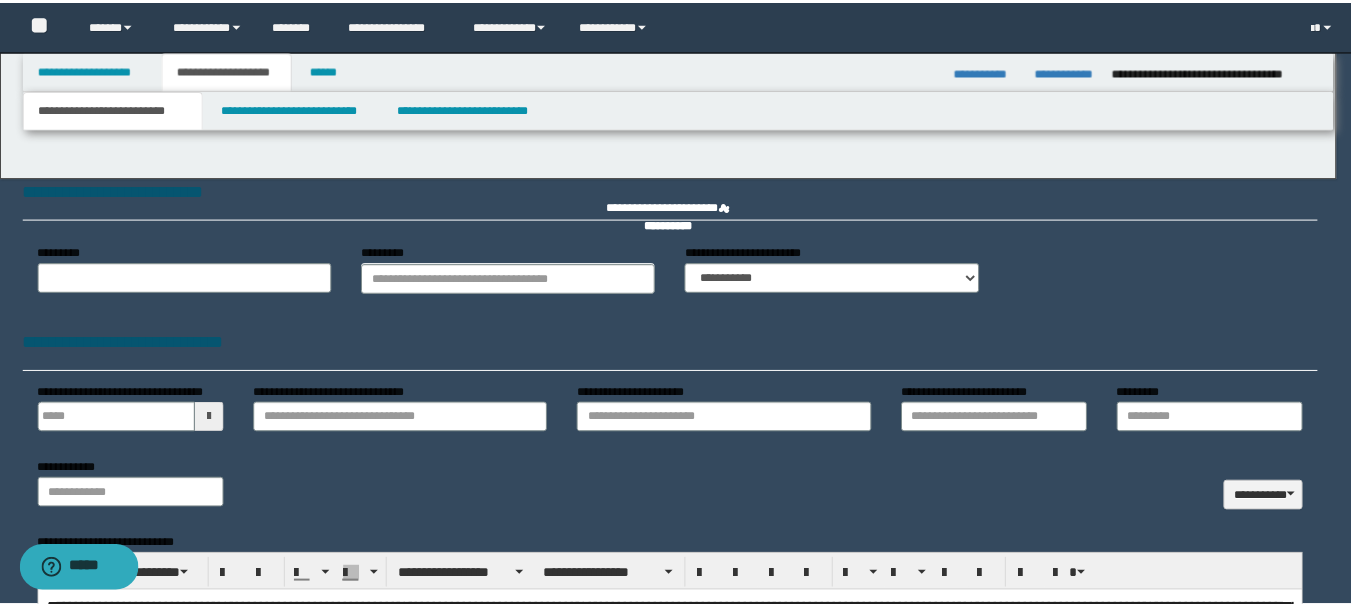 scroll, scrollTop: 0, scrollLeft: 0, axis: both 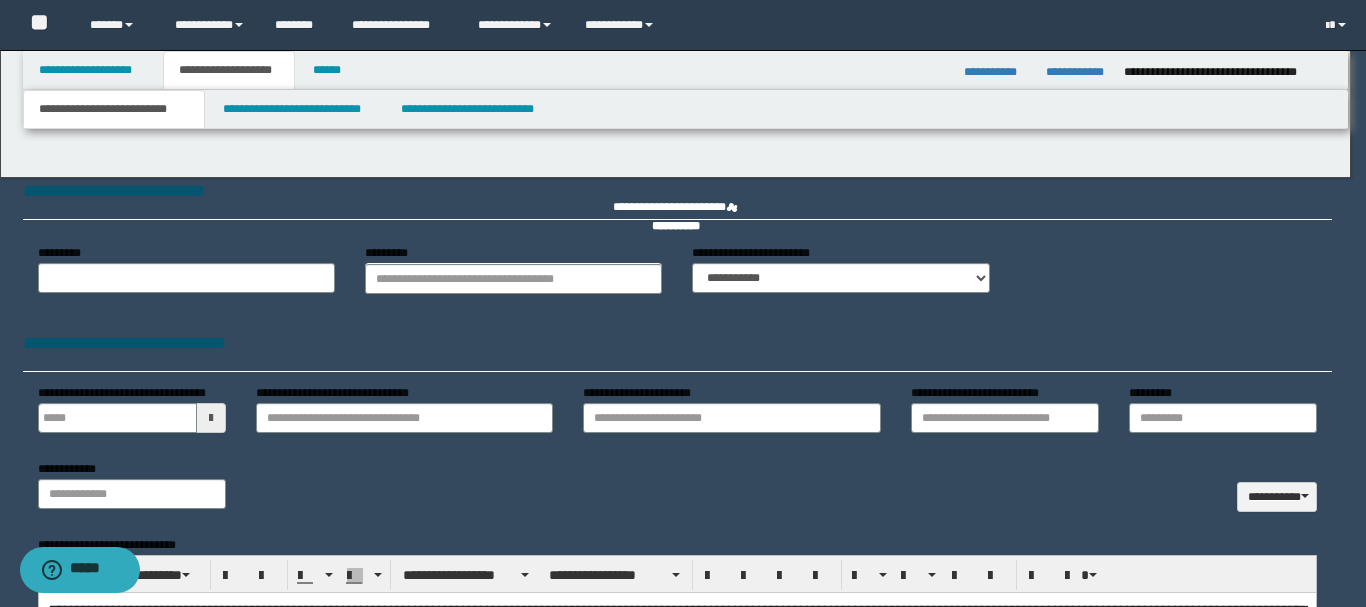 type 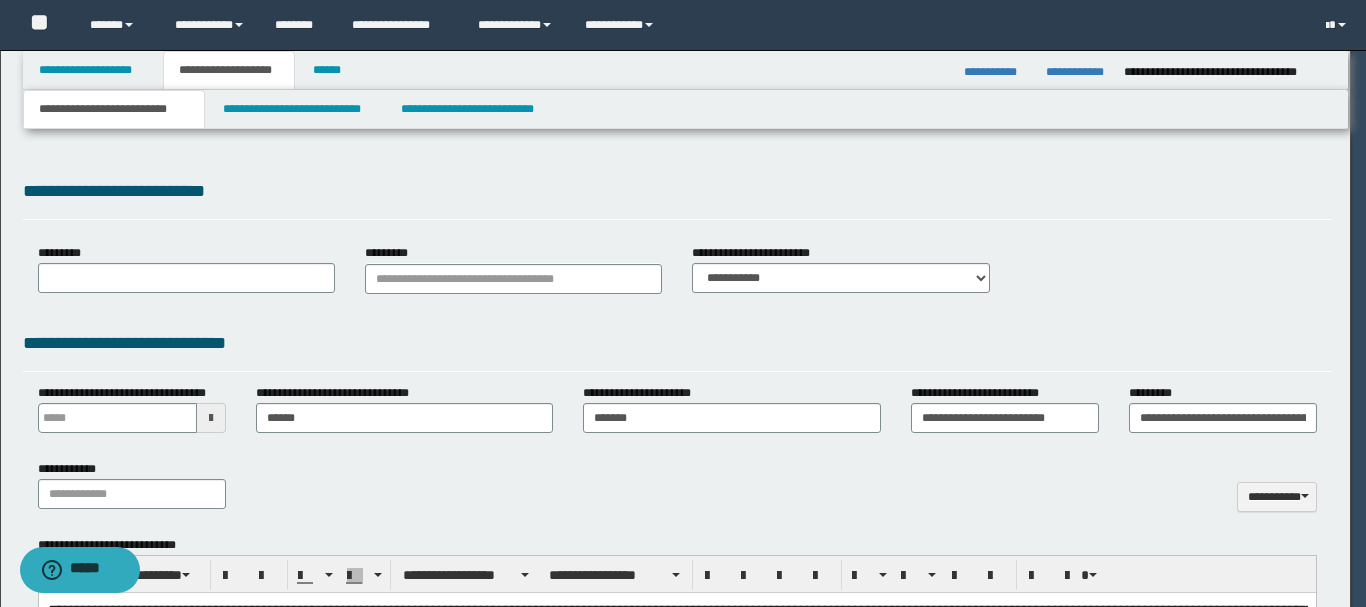 type on "******" 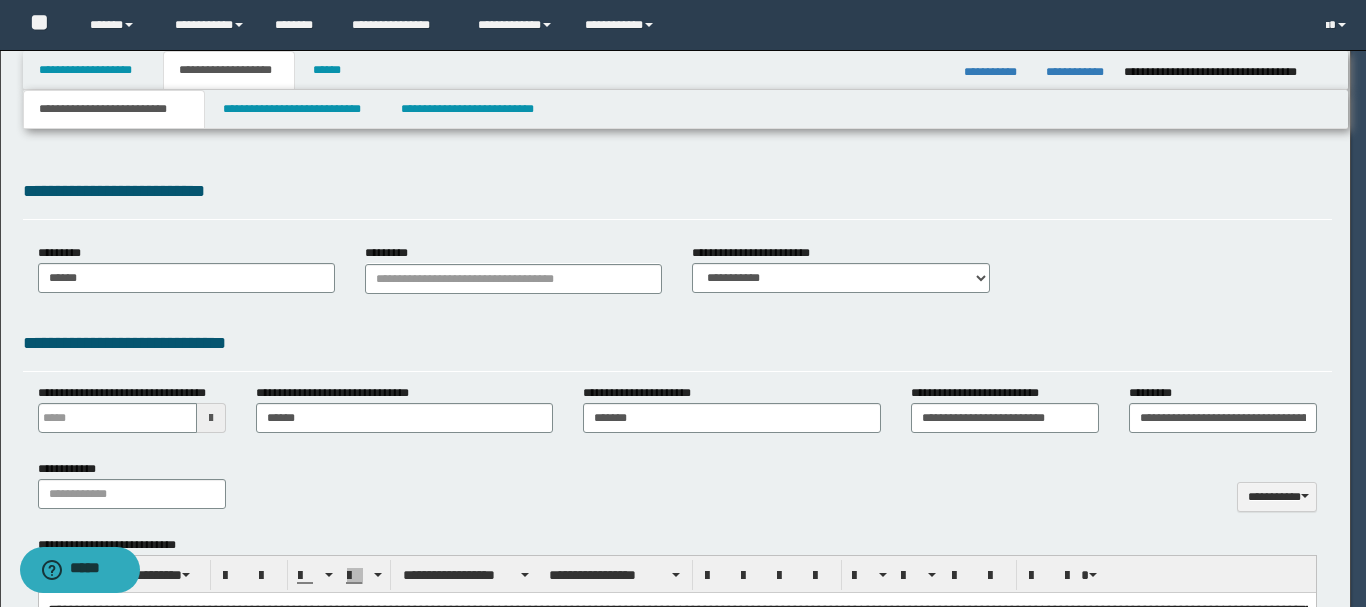 select on "*" 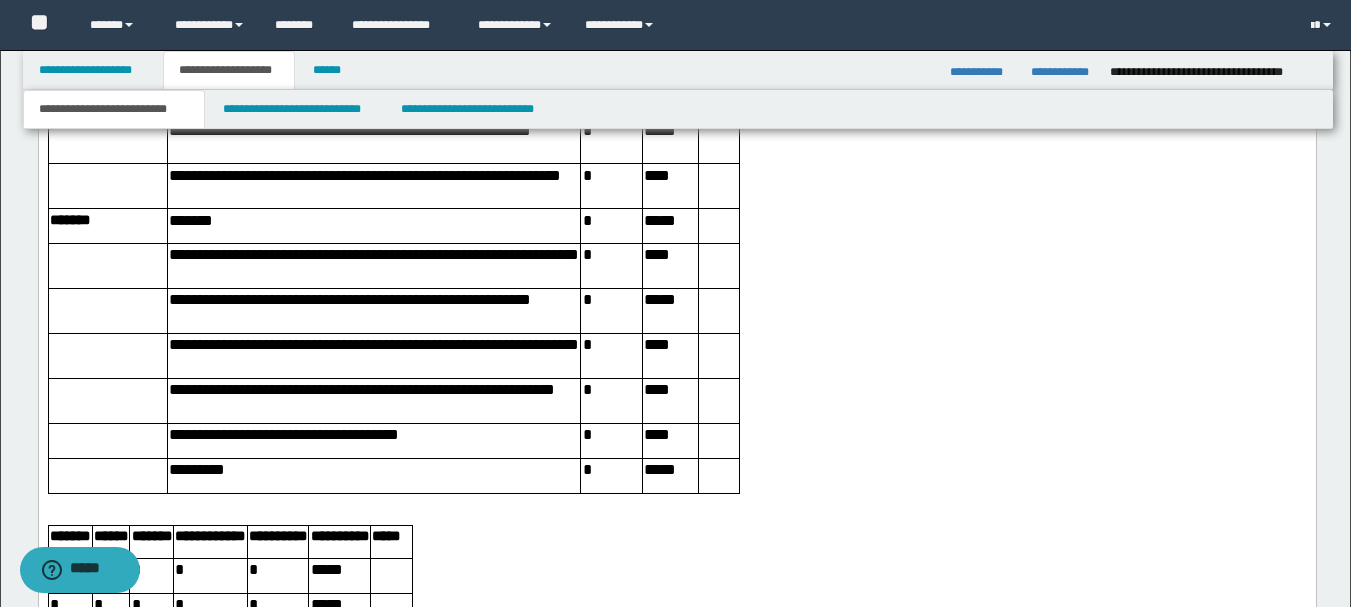 scroll, scrollTop: 3578, scrollLeft: 0, axis: vertical 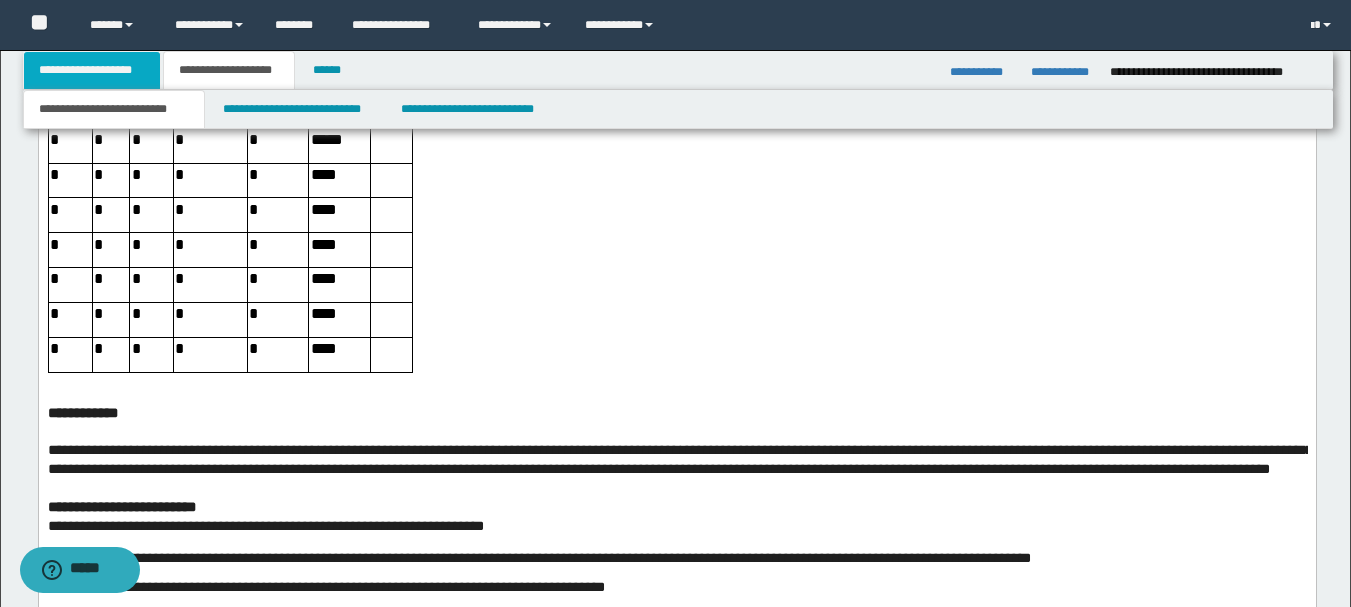 click on "**********" at bounding box center (92, 70) 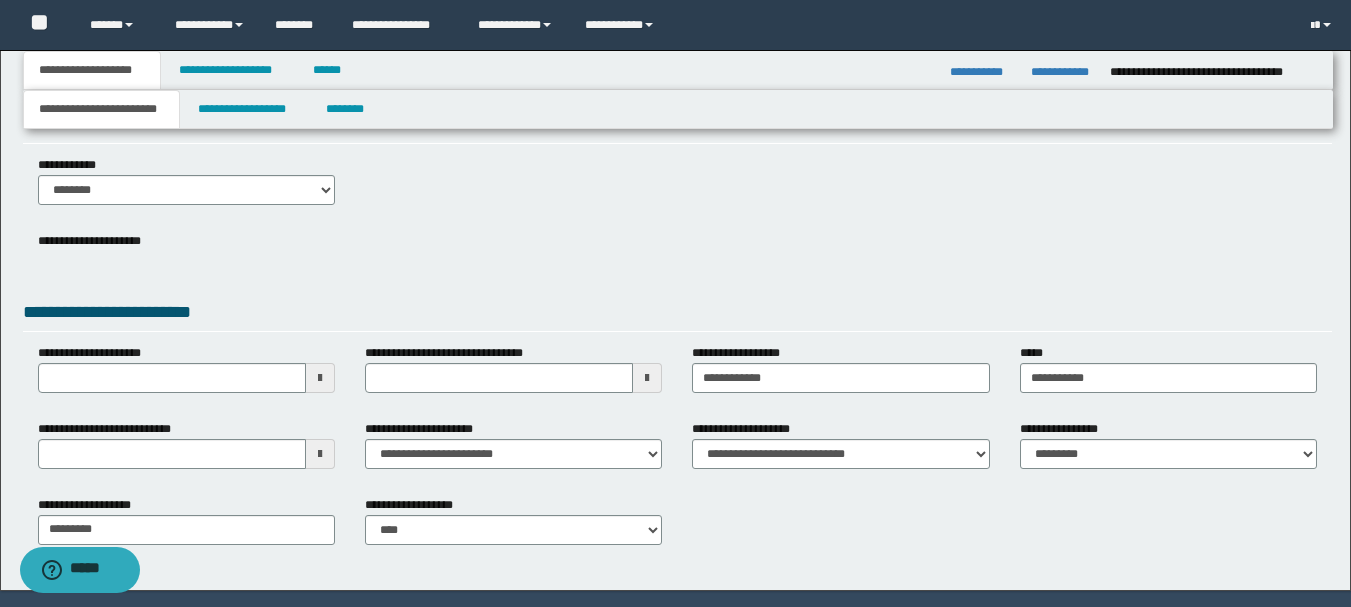 scroll, scrollTop: 119, scrollLeft: 0, axis: vertical 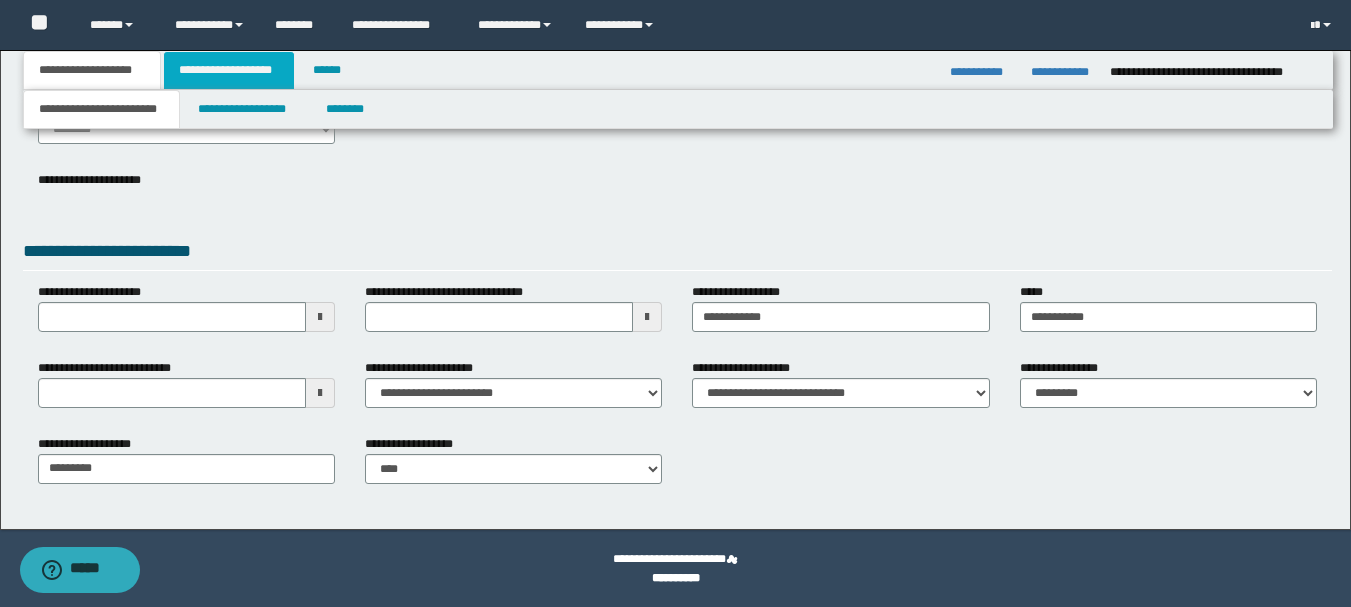 click on "**********" at bounding box center [229, 70] 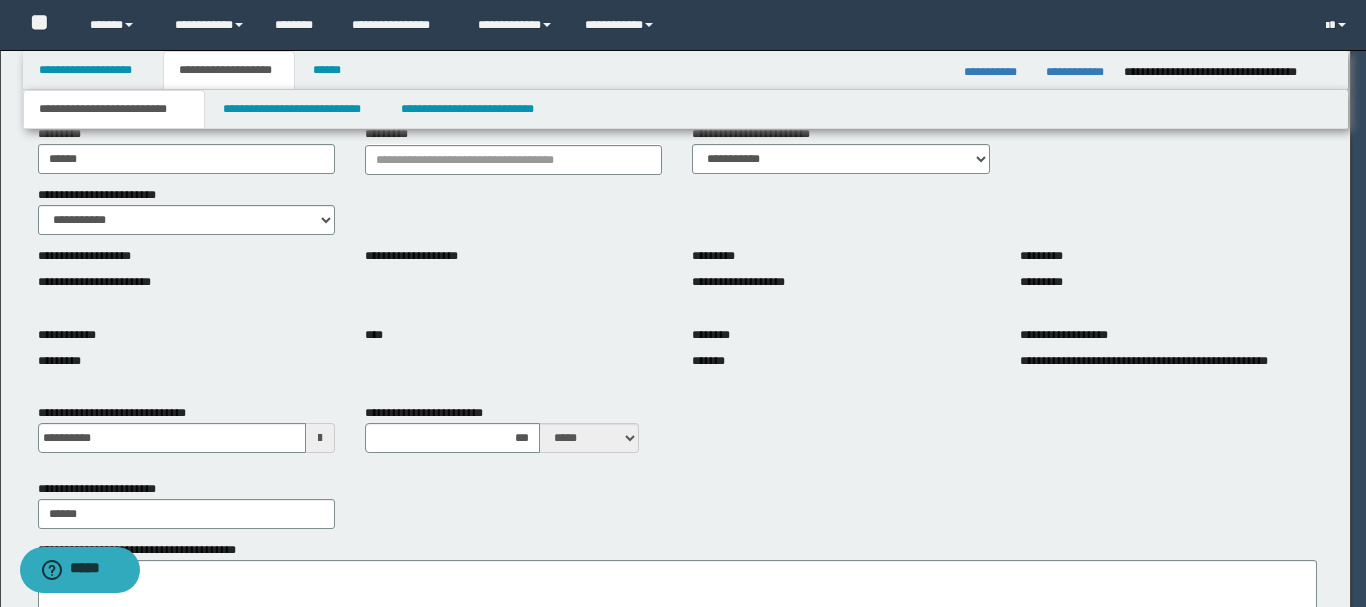 type on "**********" 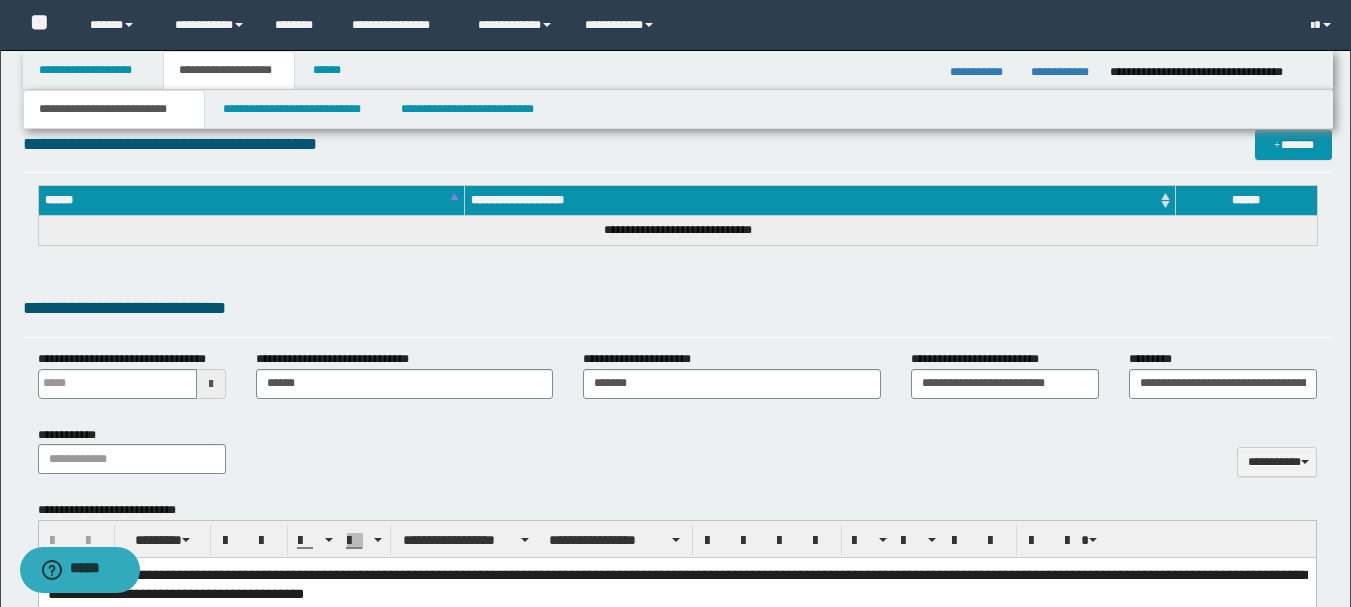 scroll, scrollTop: 590, scrollLeft: 0, axis: vertical 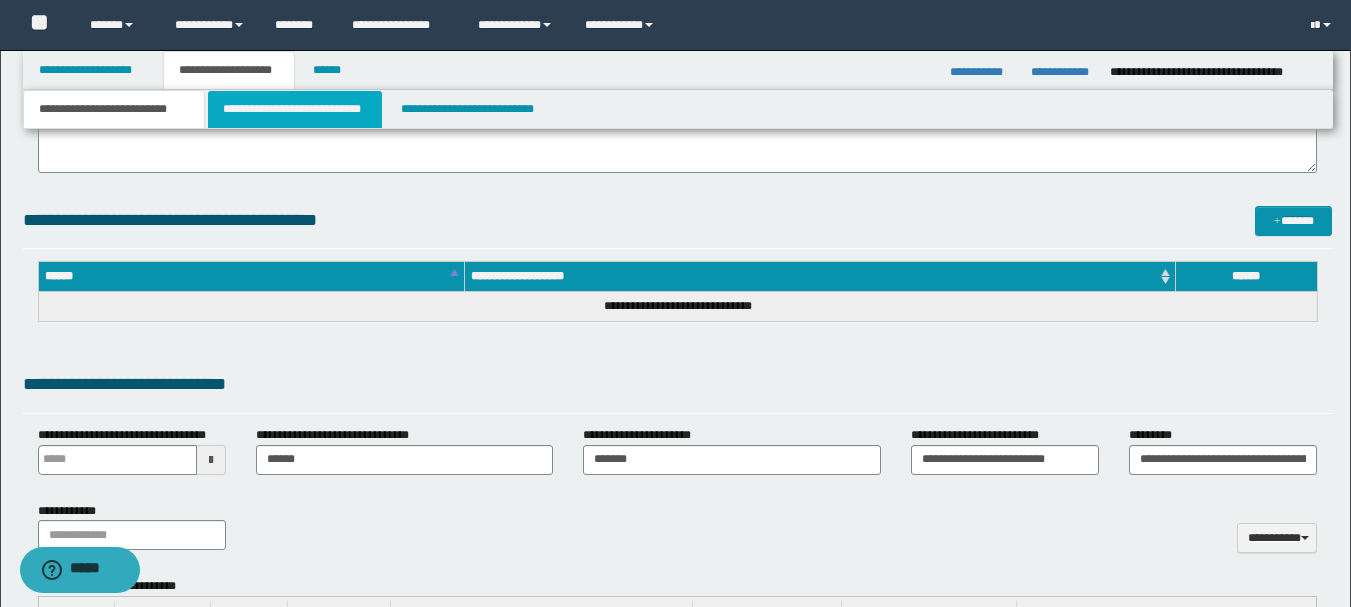 click on "**********" at bounding box center [295, 109] 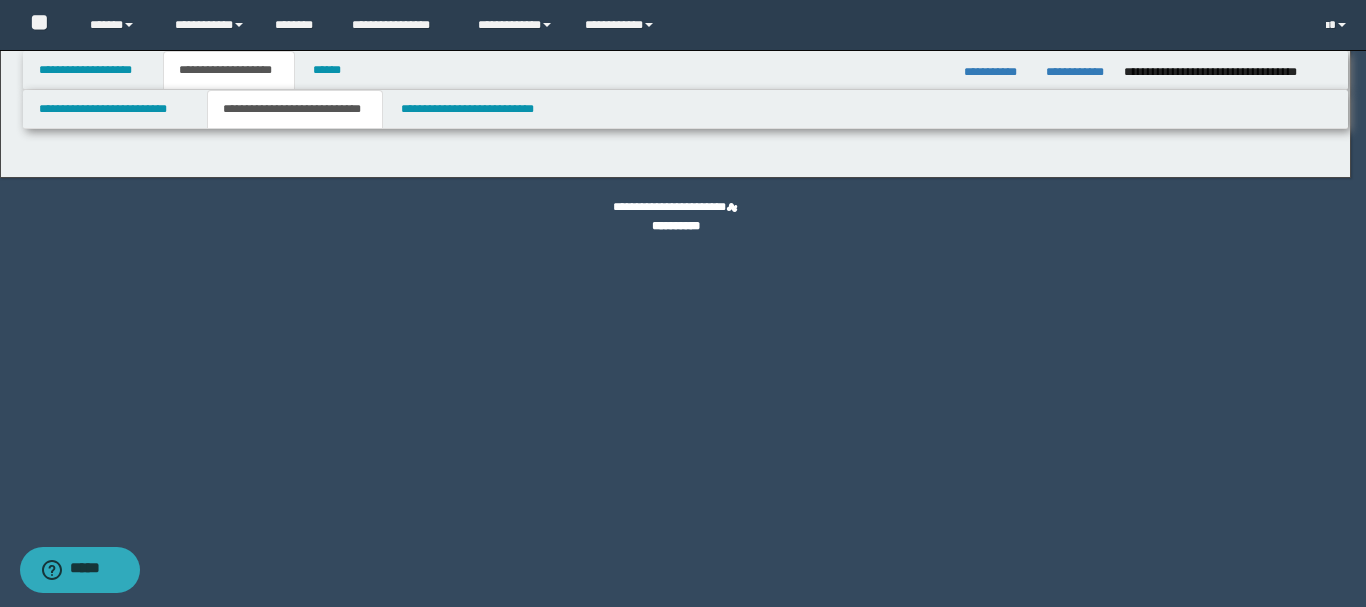 select on "*" 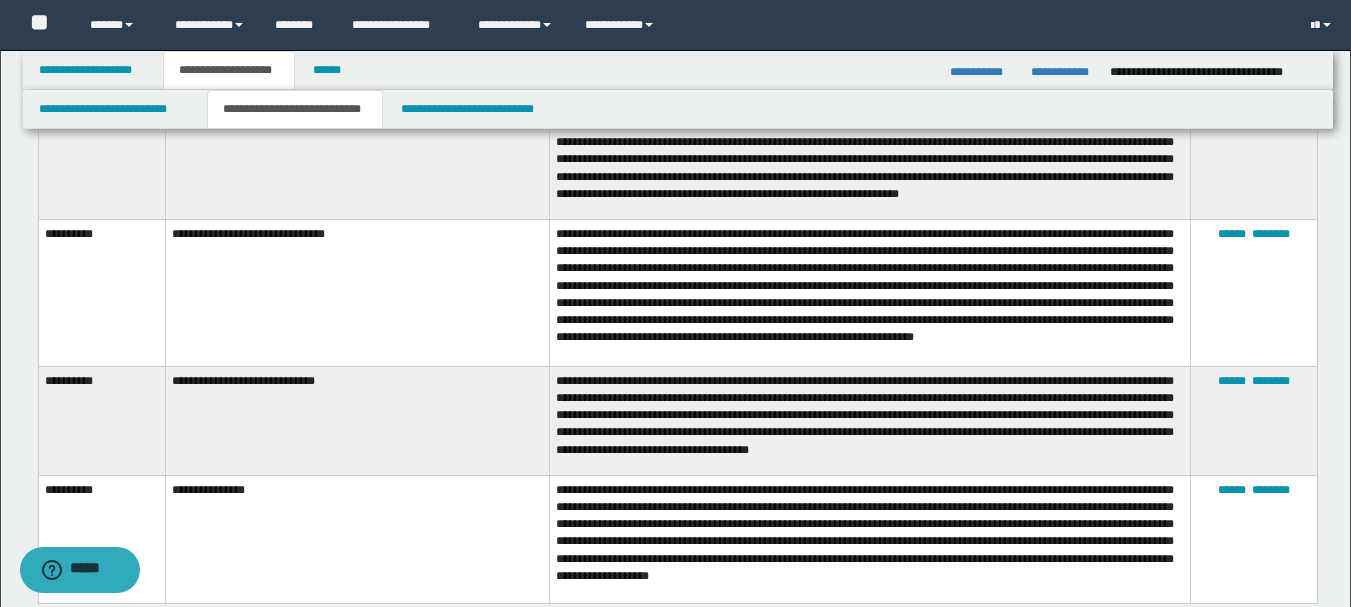 scroll, scrollTop: 2600, scrollLeft: 0, axis: vertical 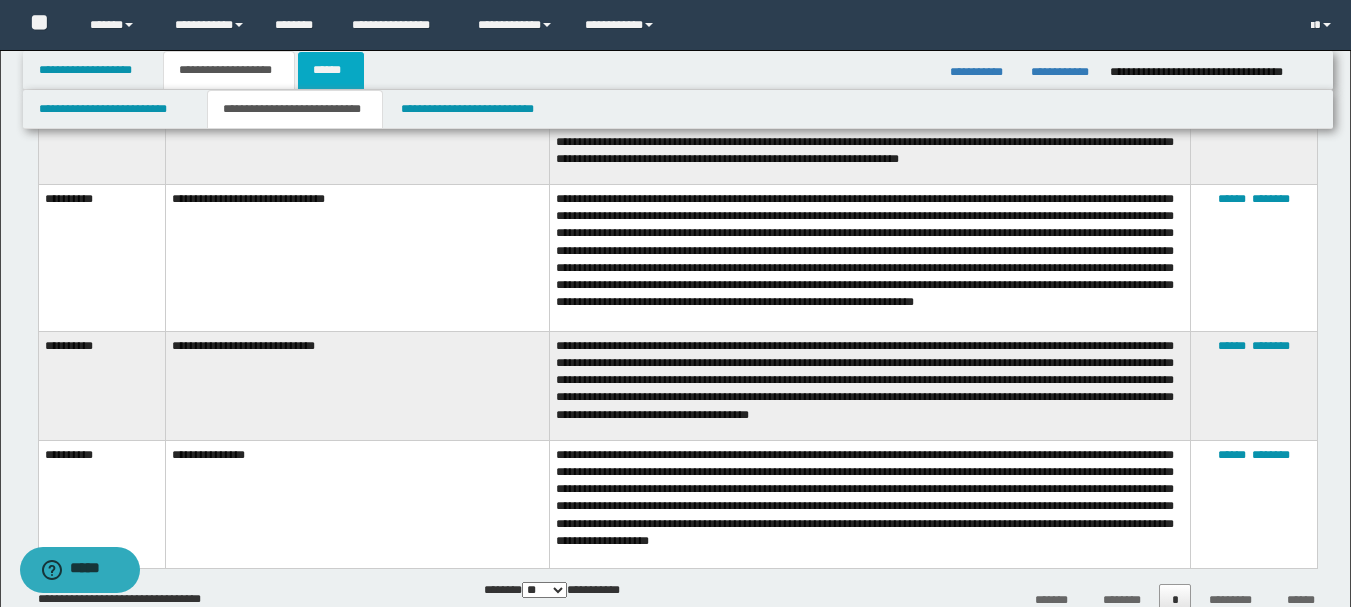 click on "******" at bounding box center (331, 70) 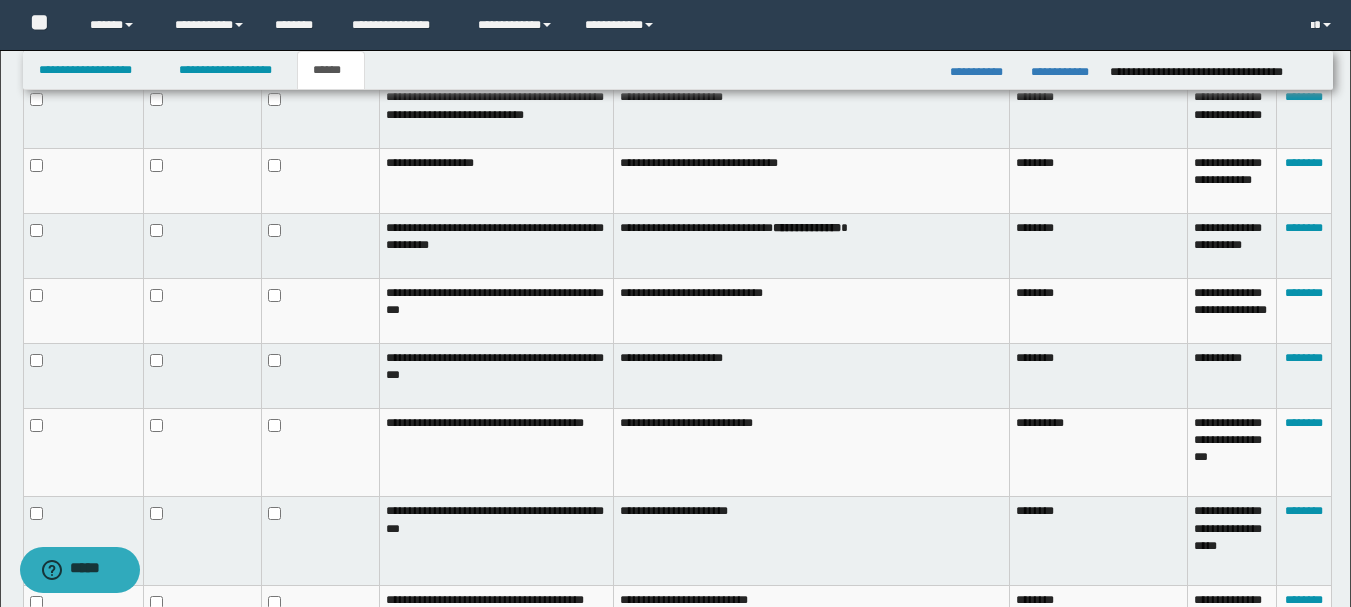 scroll, scrollTop: 548, scrollLeft: 0, axis: vertical 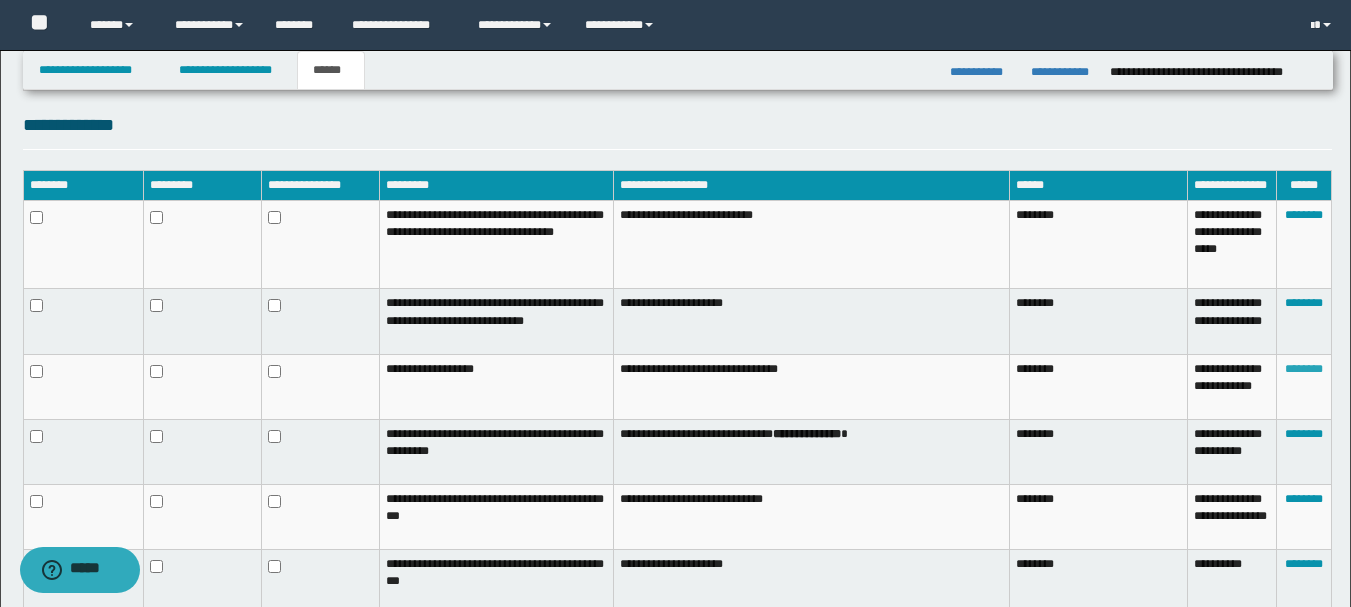 click on "********" at bounding box center [1304, 369] 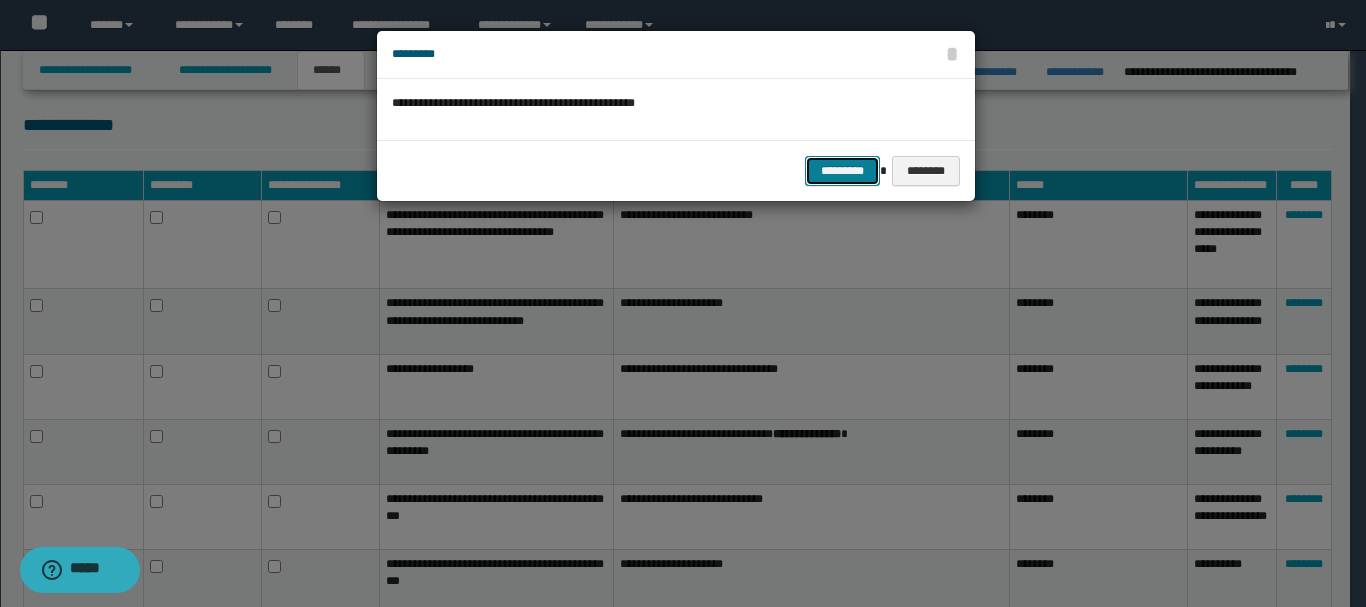 click on "*********" at bounding box center [842, 171] 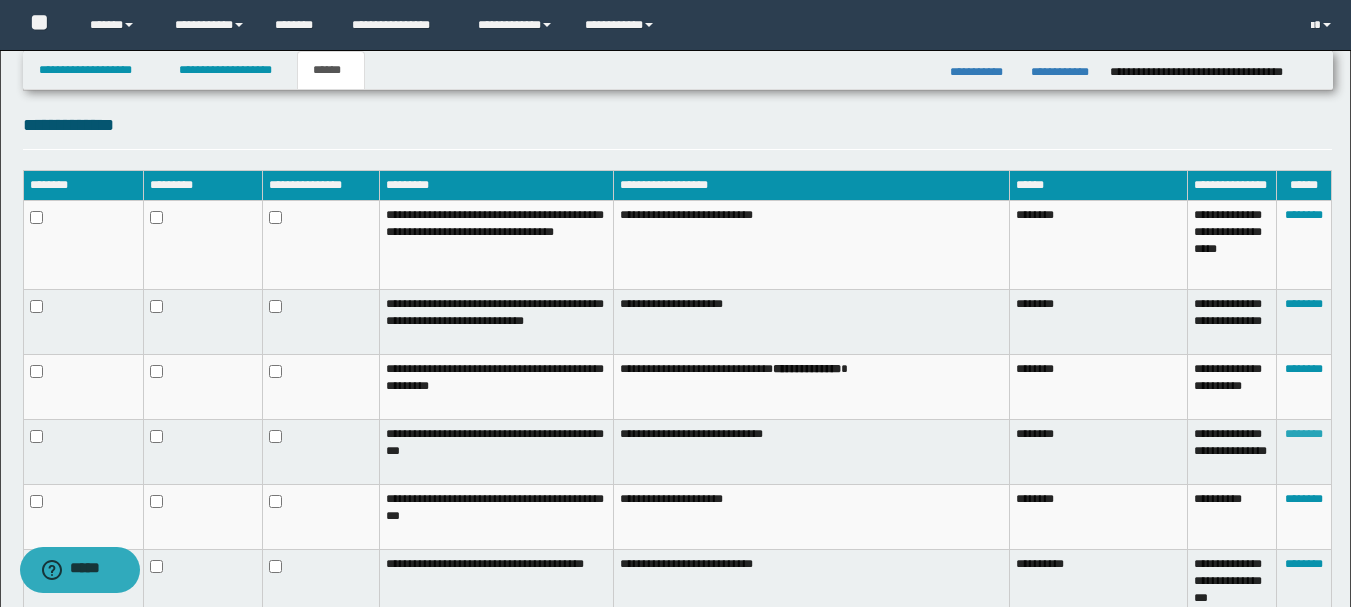 click on "********" at bounding box center (1304, 434) 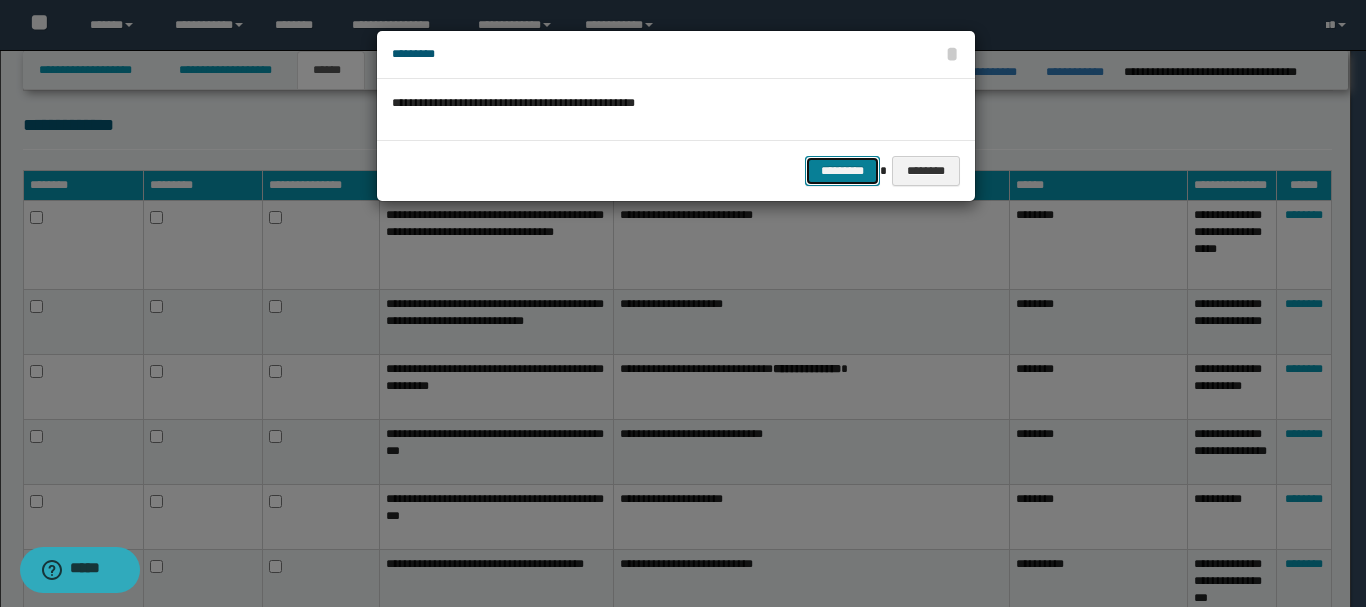 click on "*********" at bounding box center (842, 171) 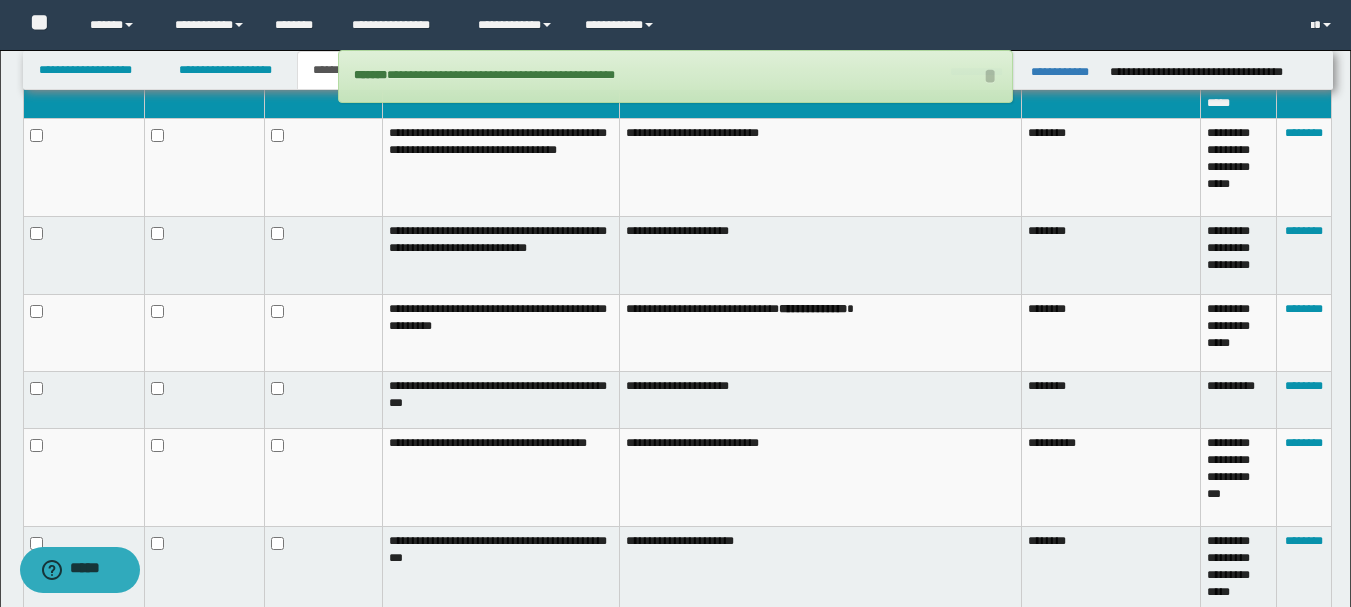 scroll, scrollTop: 648, scrollLeft: 0, axis: vertical 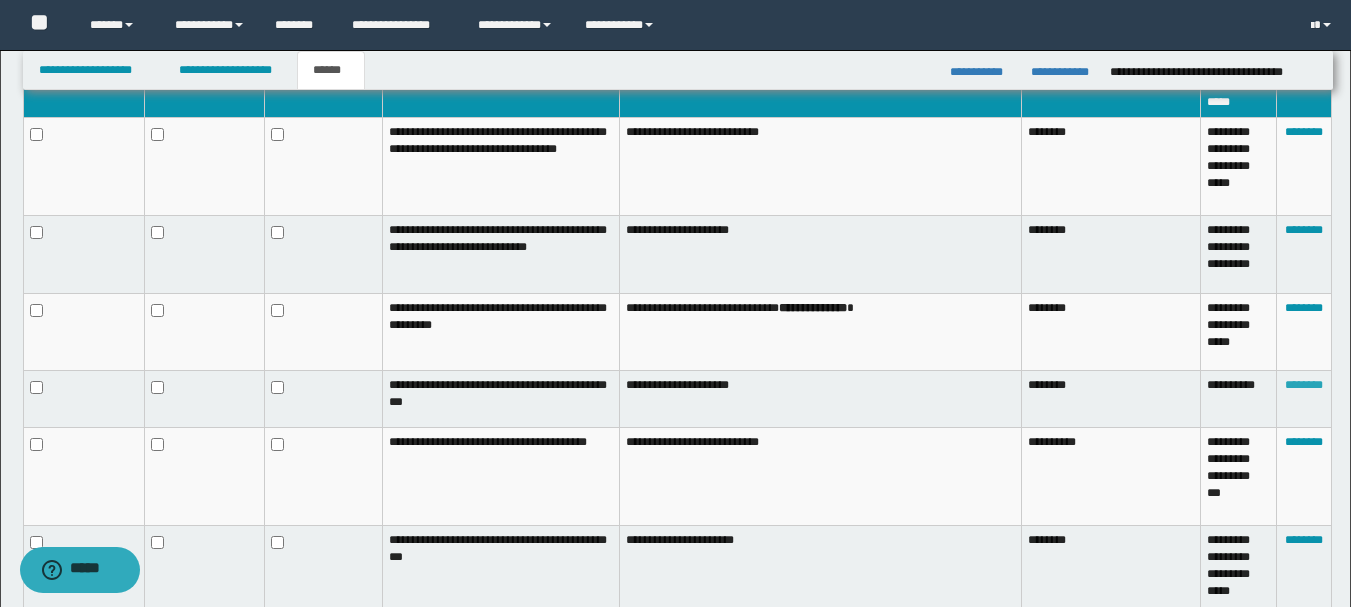 click on "********" at bounding box center (1304, 385) 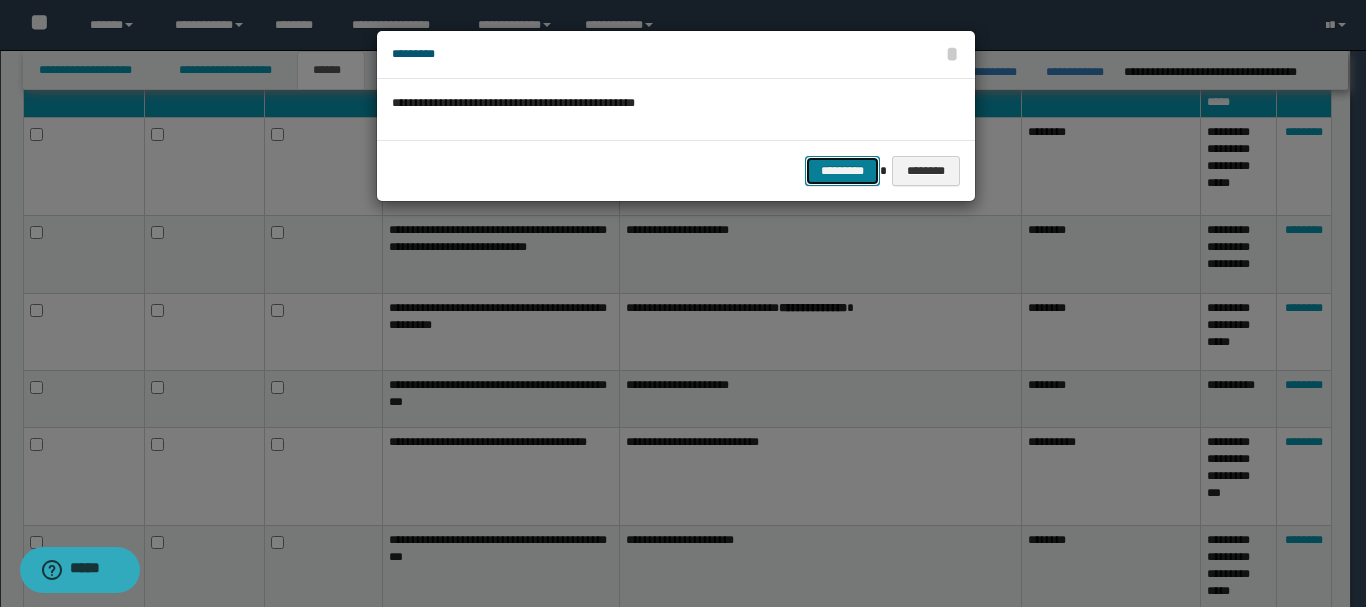 click on "*********" at bounding box center (842, 171) 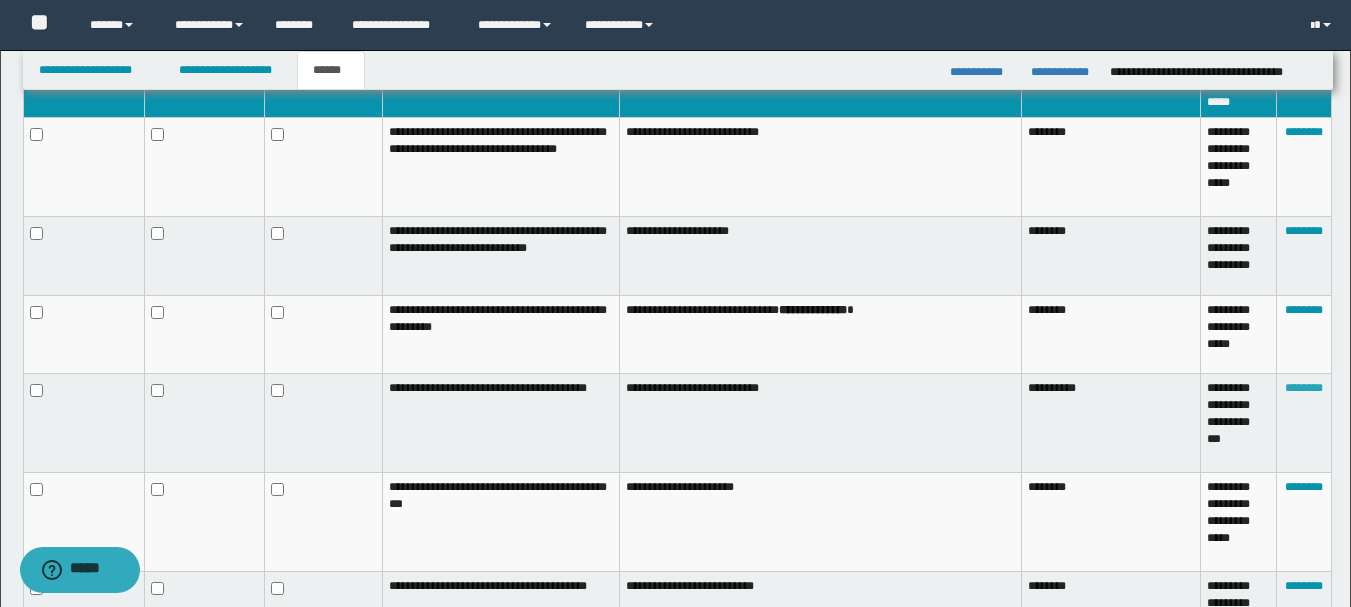 click on "********" at bounding box center (1304, 388) 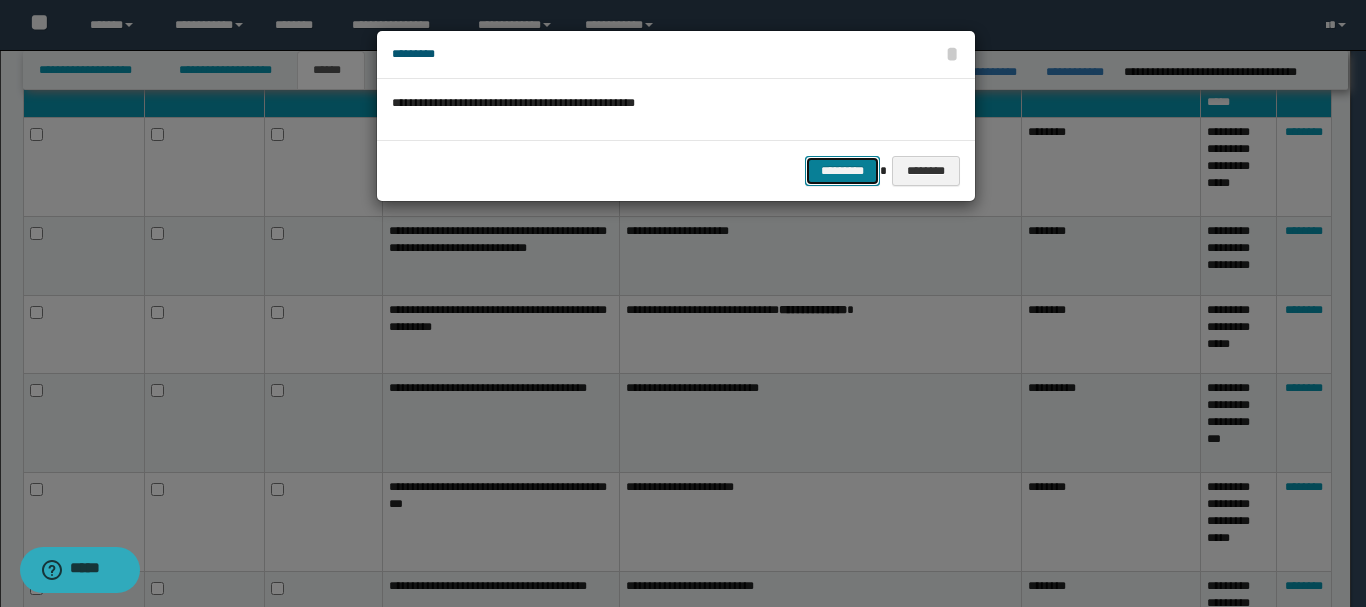 click on "*********" at bounding box center (842, 171) 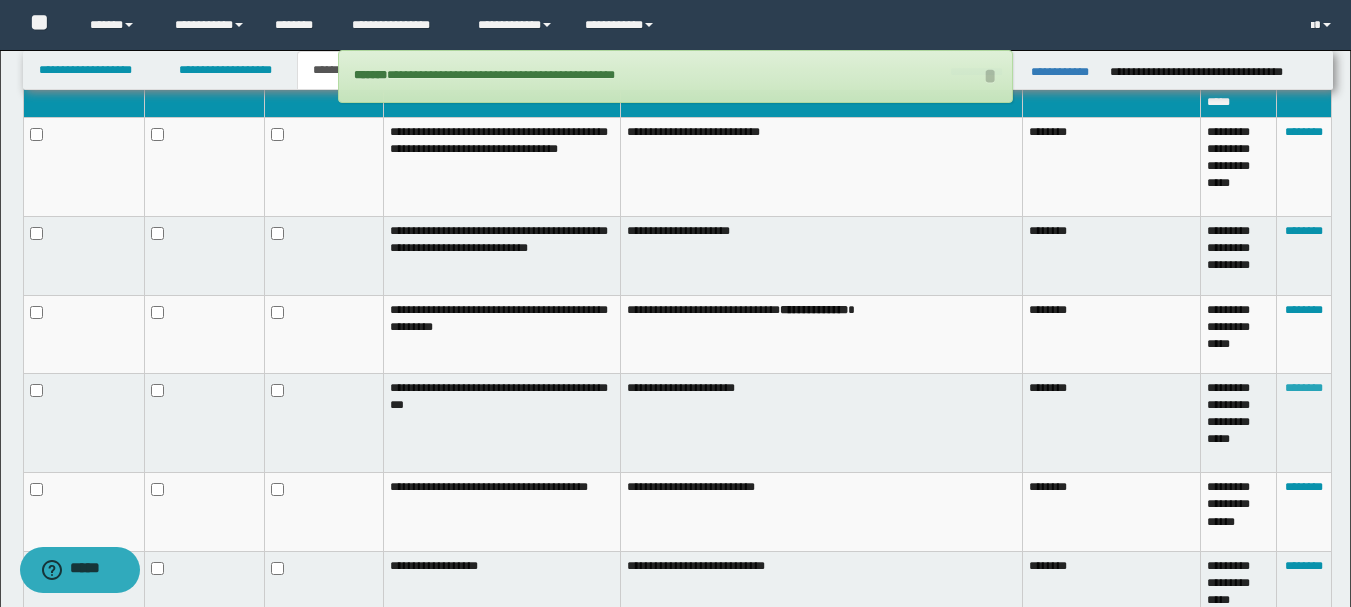 click on "********" at bounding box center (1304, 388) 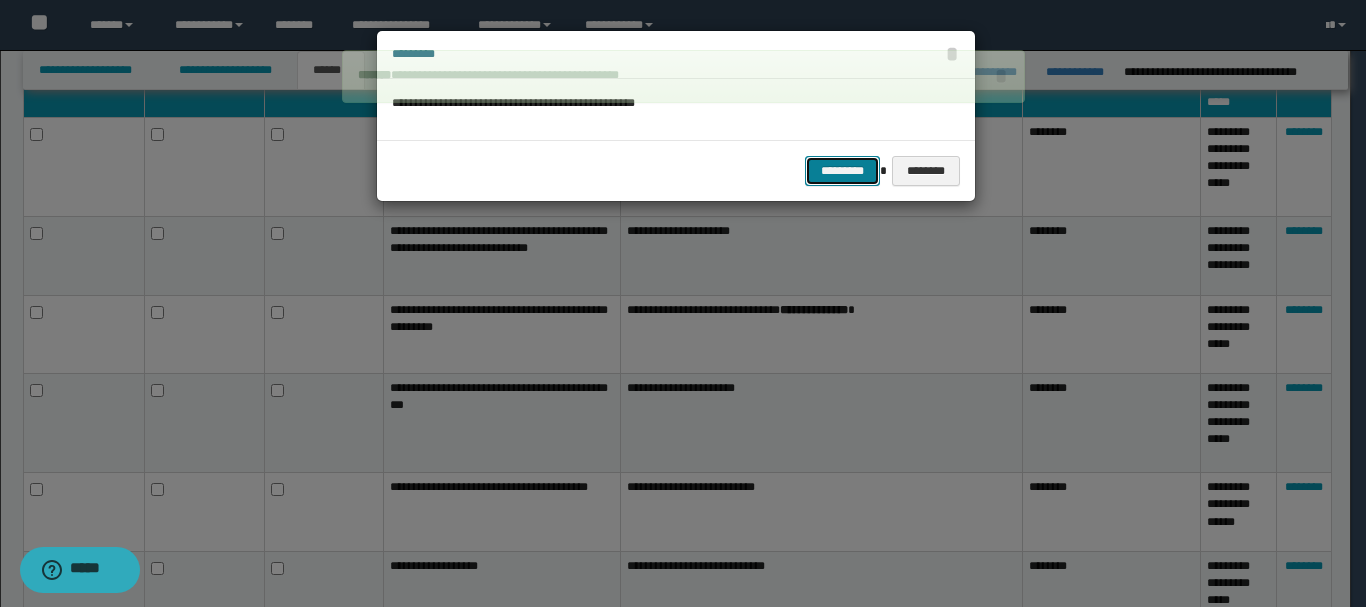 click on "*********" at bounding box center (842, 171) 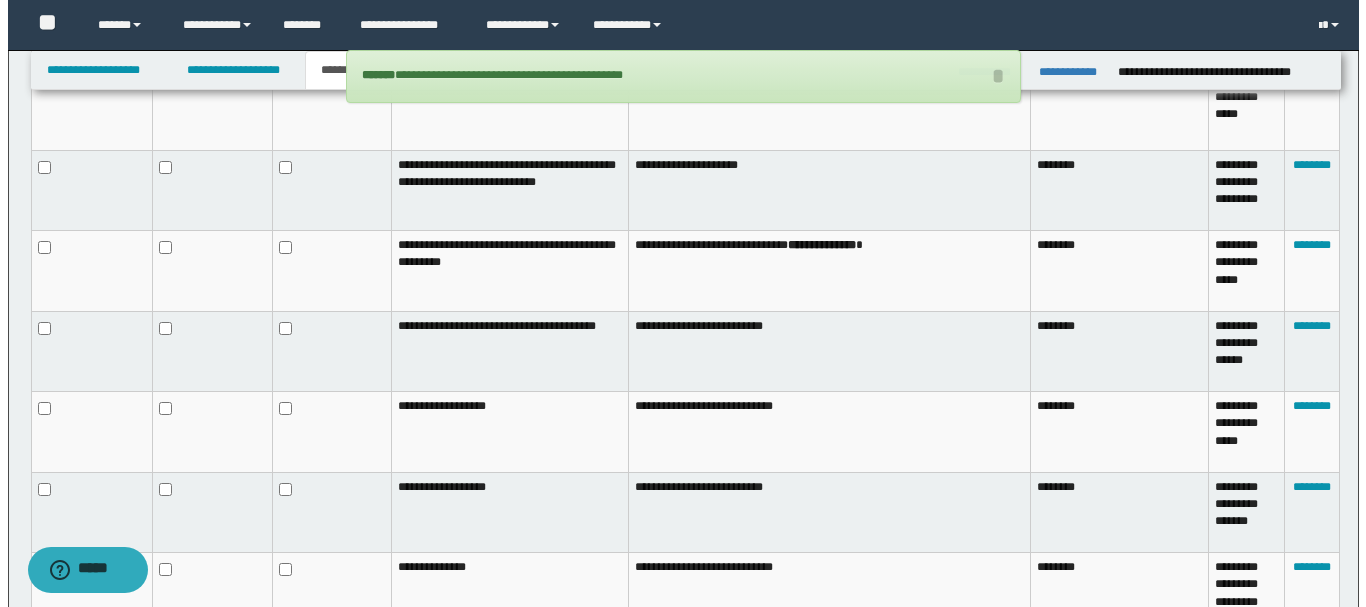 scroll, scrollTop: 848, scrollLeft: 0, axis: vertical 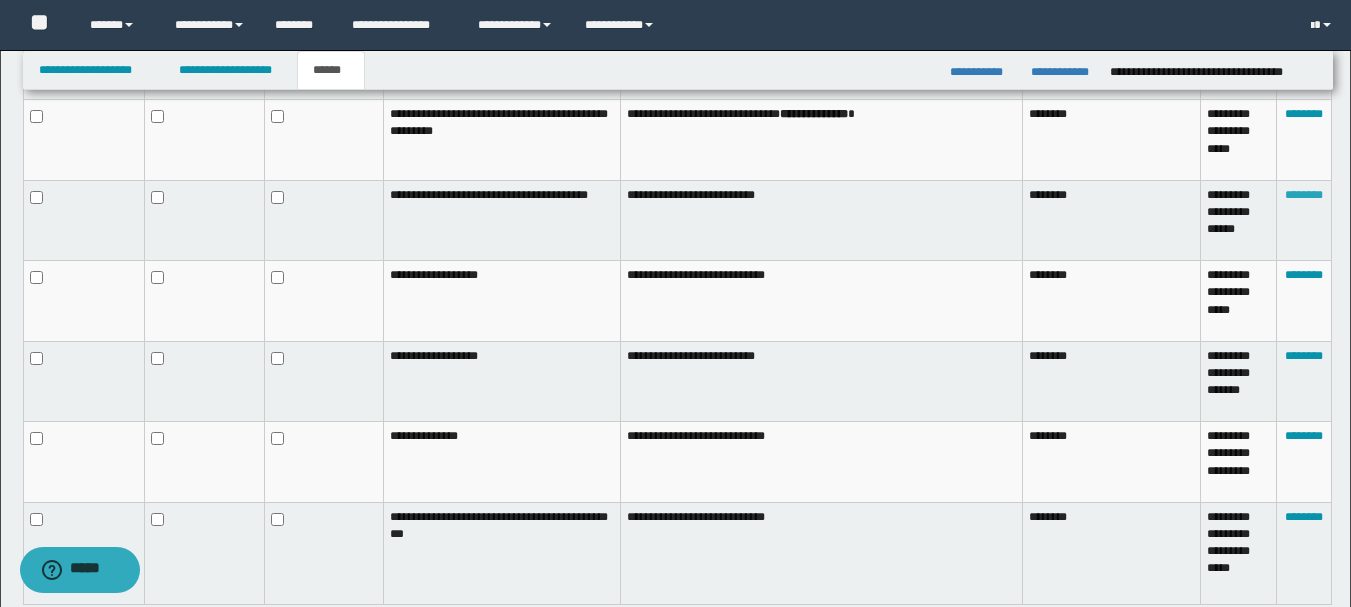 click on "********" at bounding box center (1304, 195) 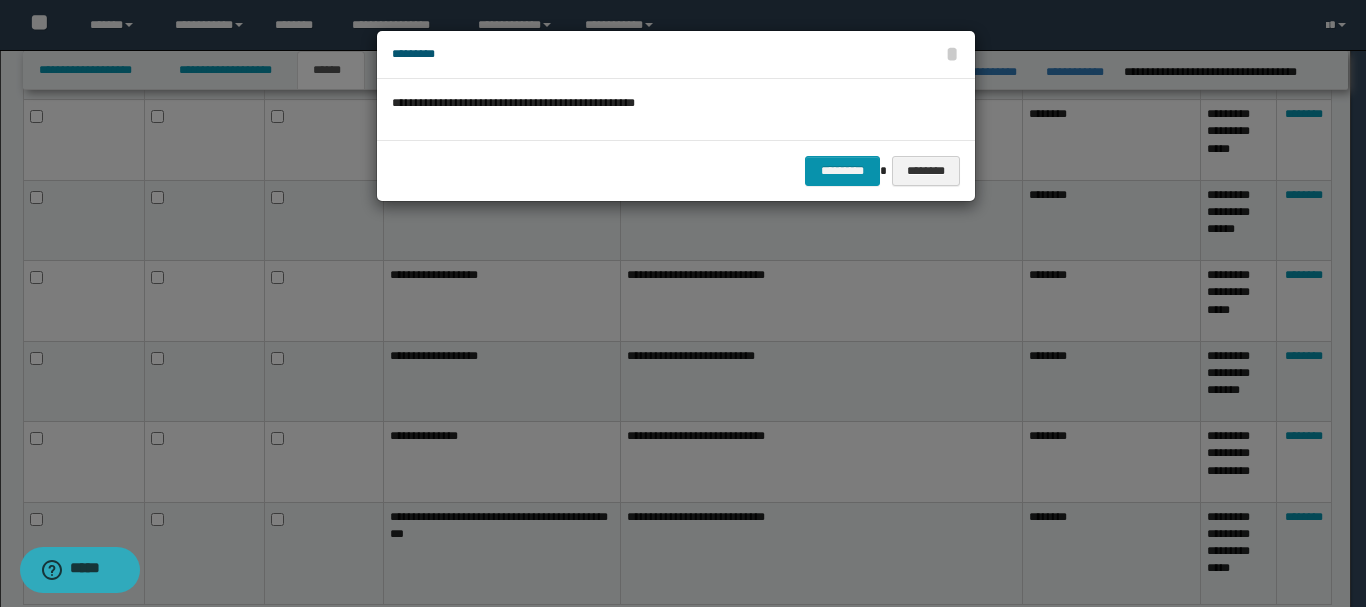 click on "*********
********" at bounding box center (676, 170) 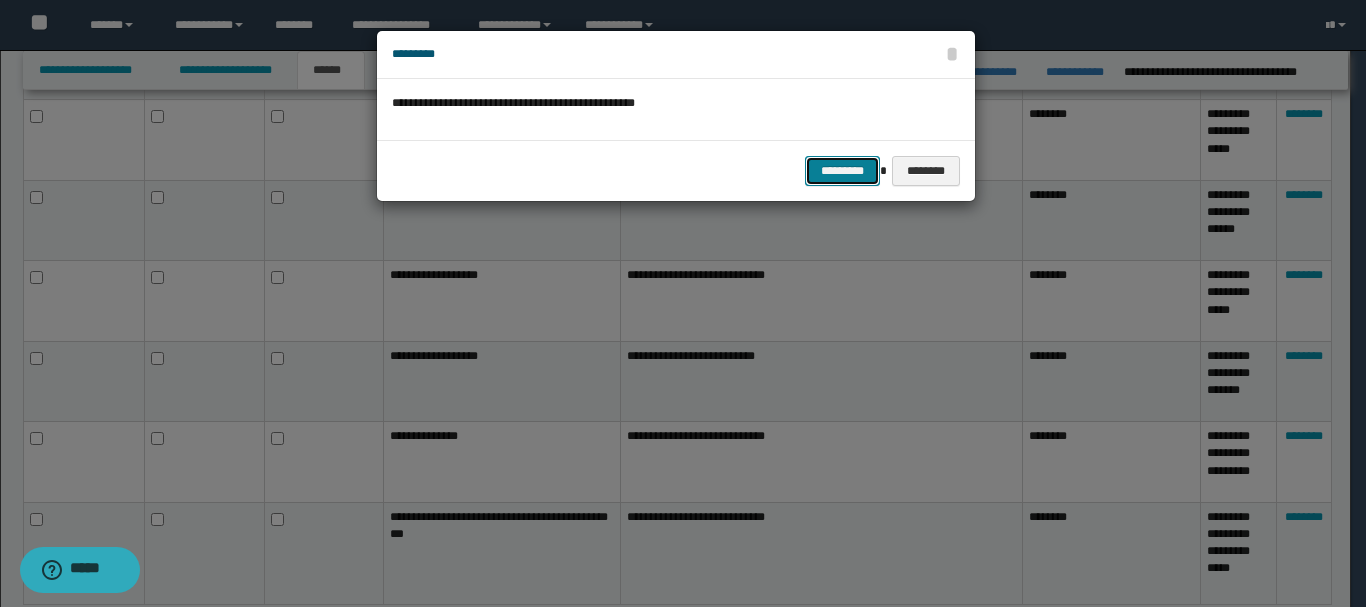 click on "*********" at bounding box center (842, 171) 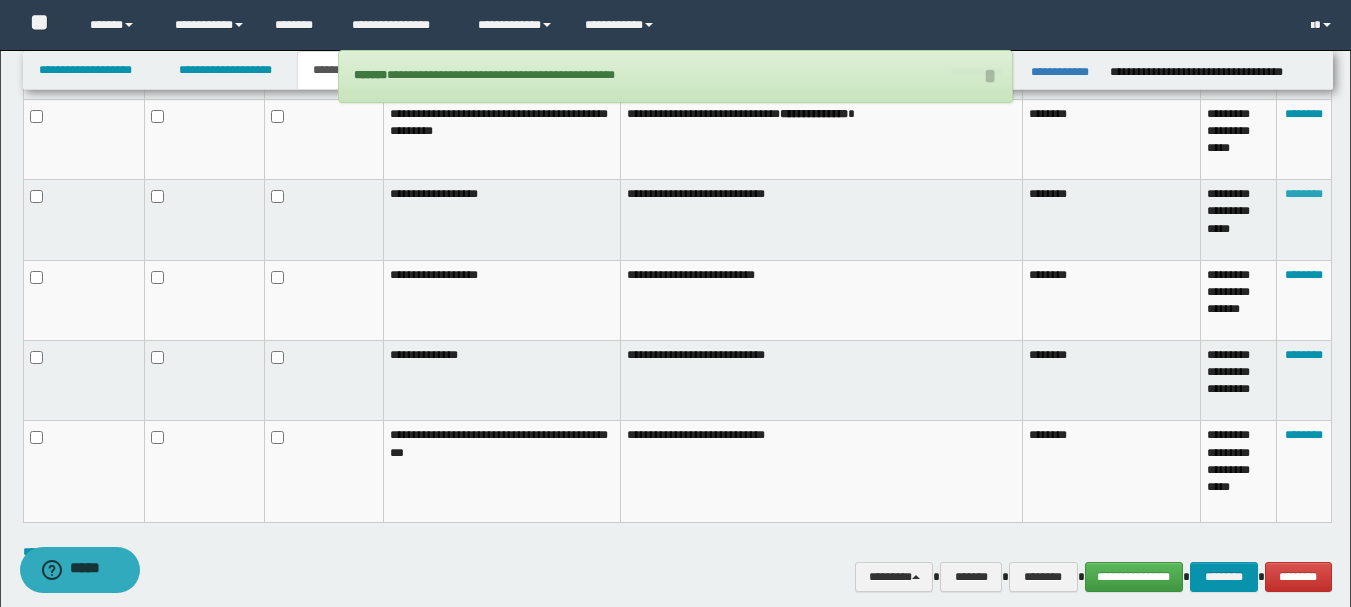 click on "********" at bounding box center [1304, 194] 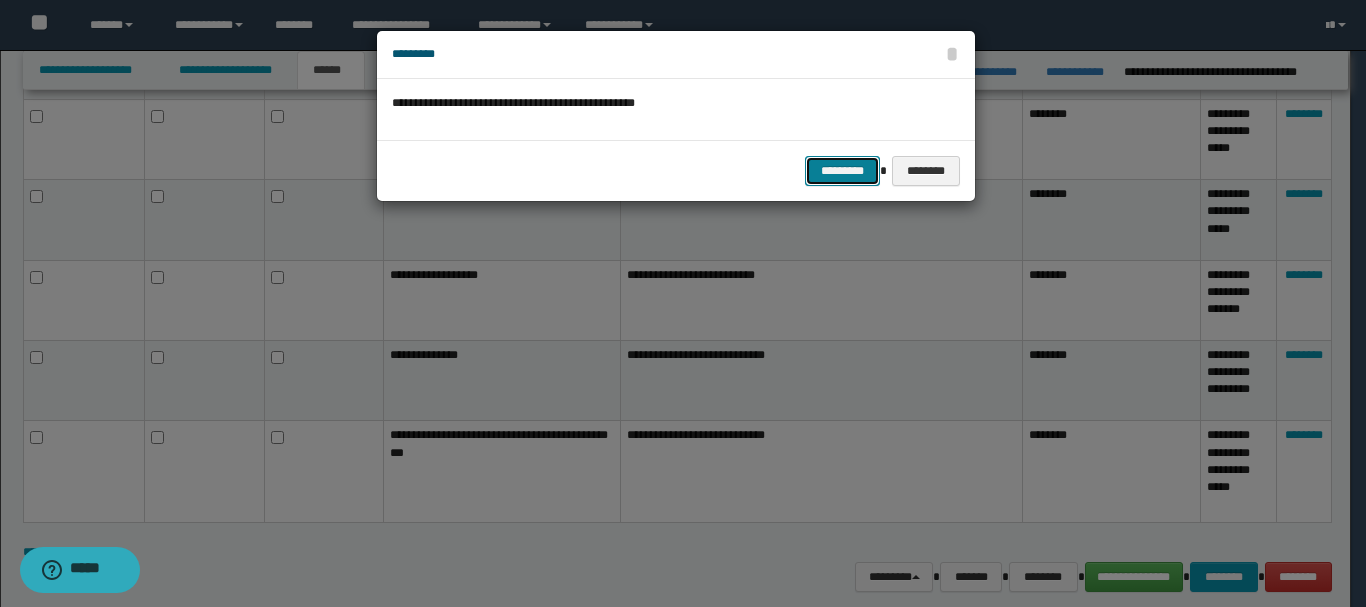 click on "*********" at bounding box center (842, 171) 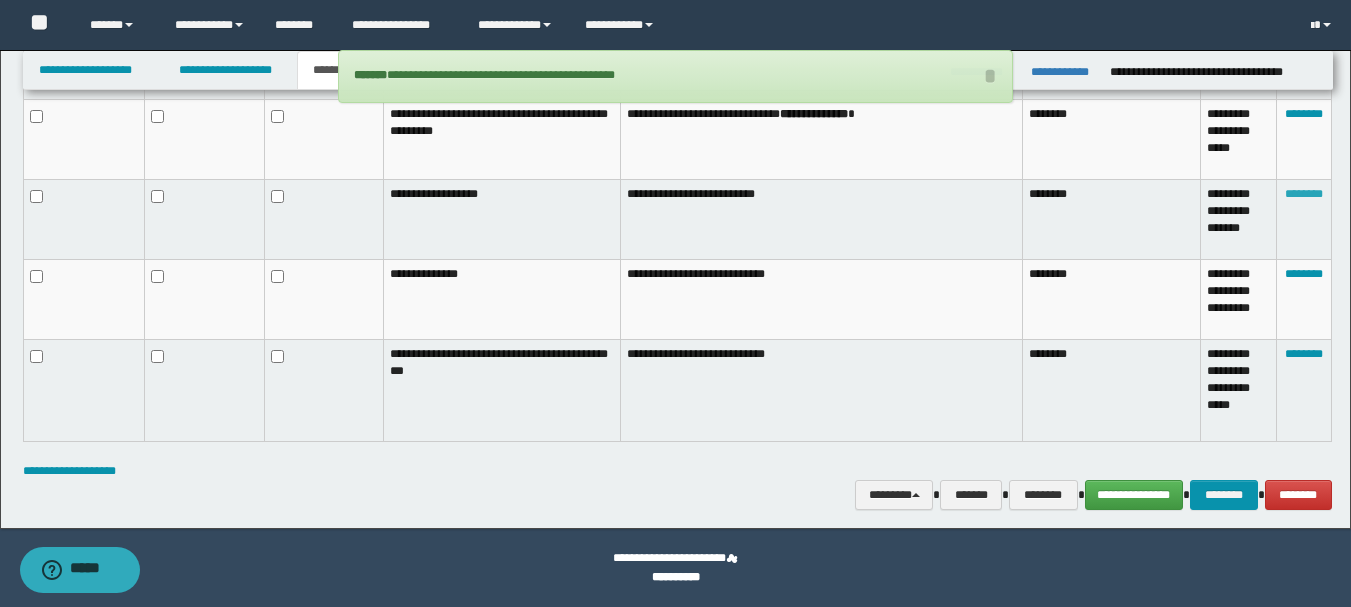 click on "********" at bounding box center (1304, 194) 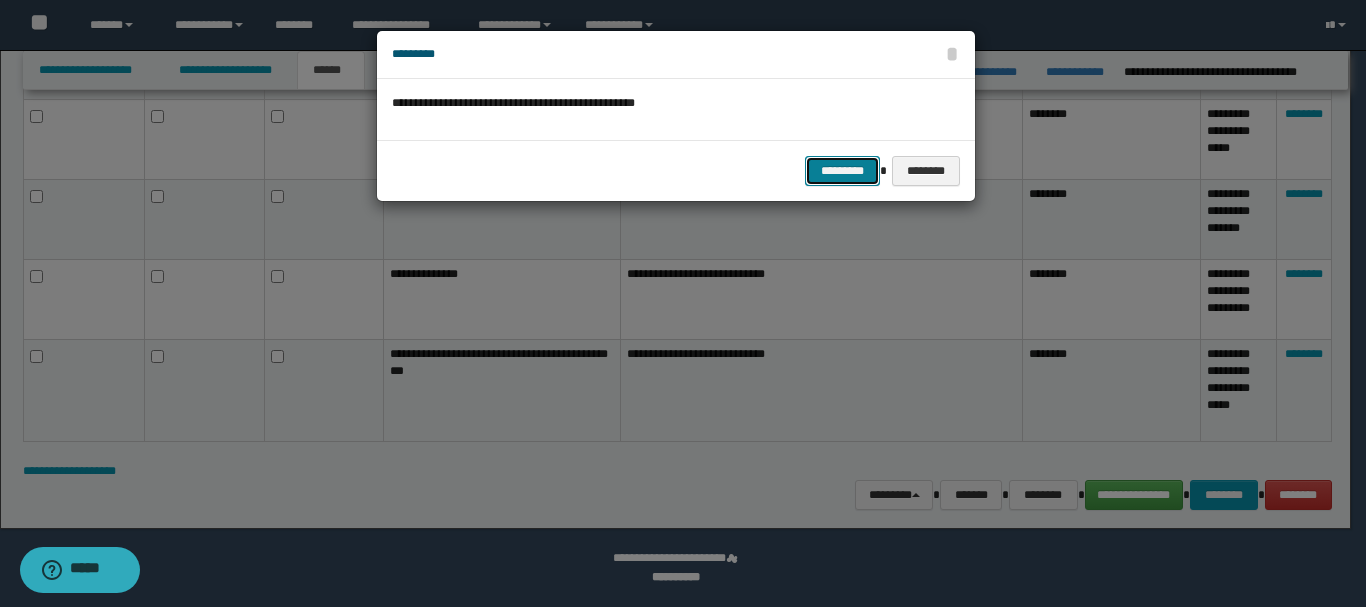 click on "*********" at bounding box center (842, 171) 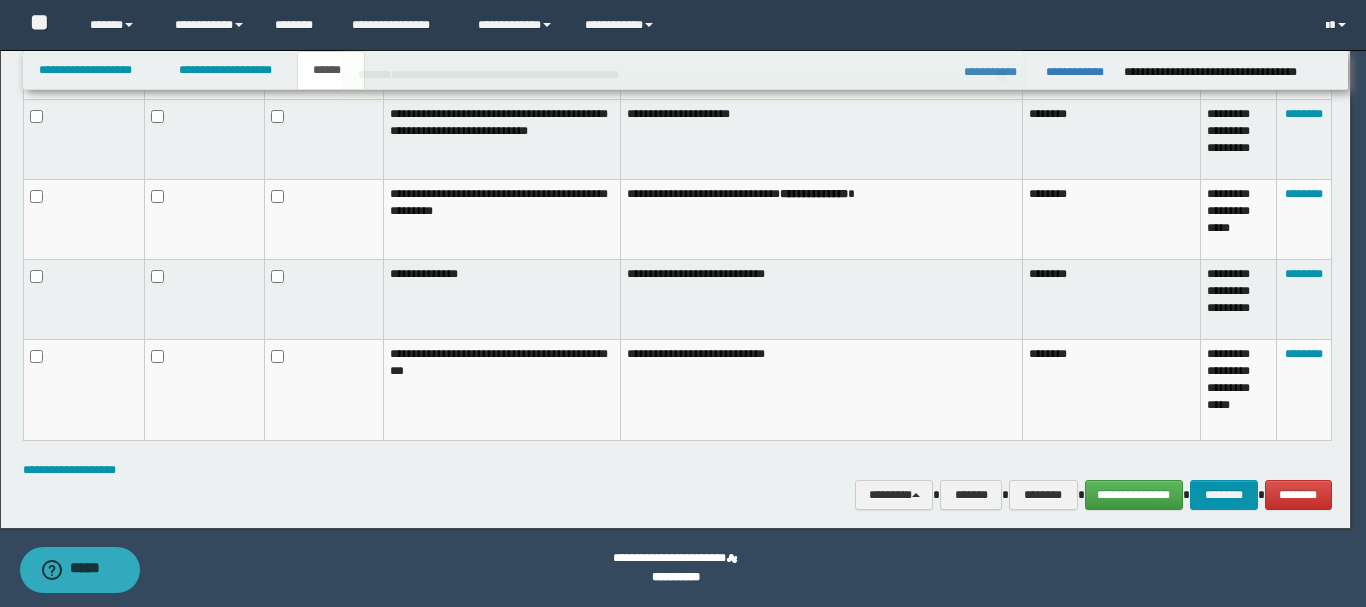 scroll, scrollTop: 767, scrollLeft: 0, axis: vertical 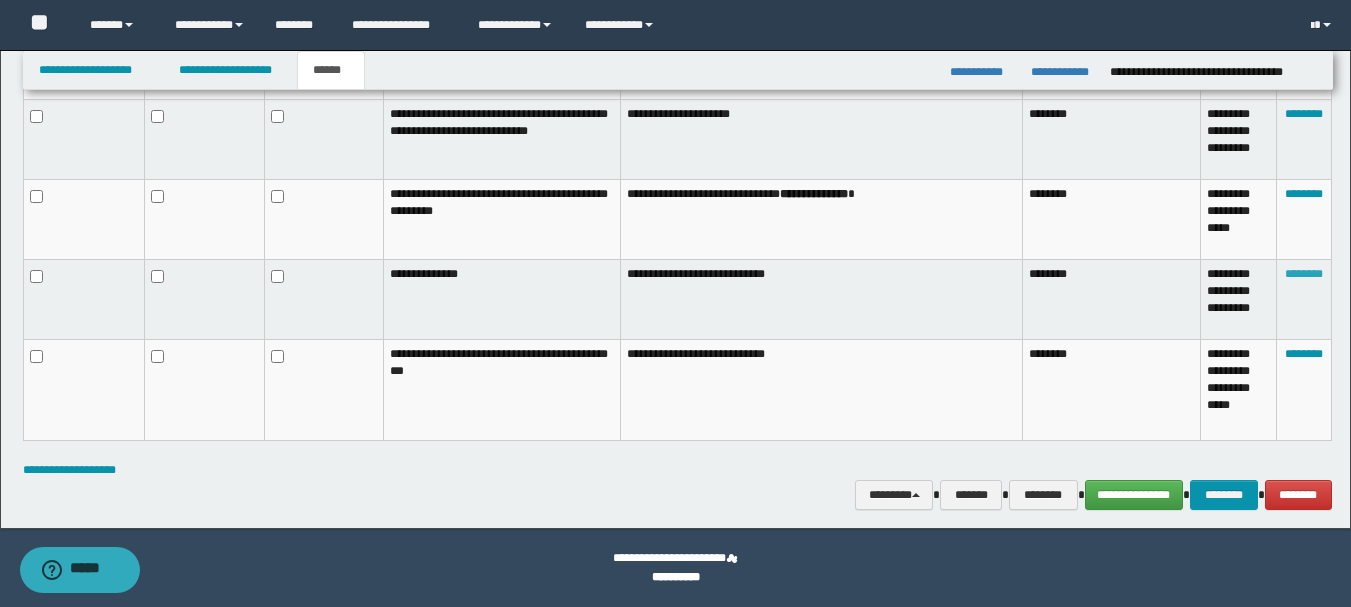 click on "********" at bounding box center [1304, 274] 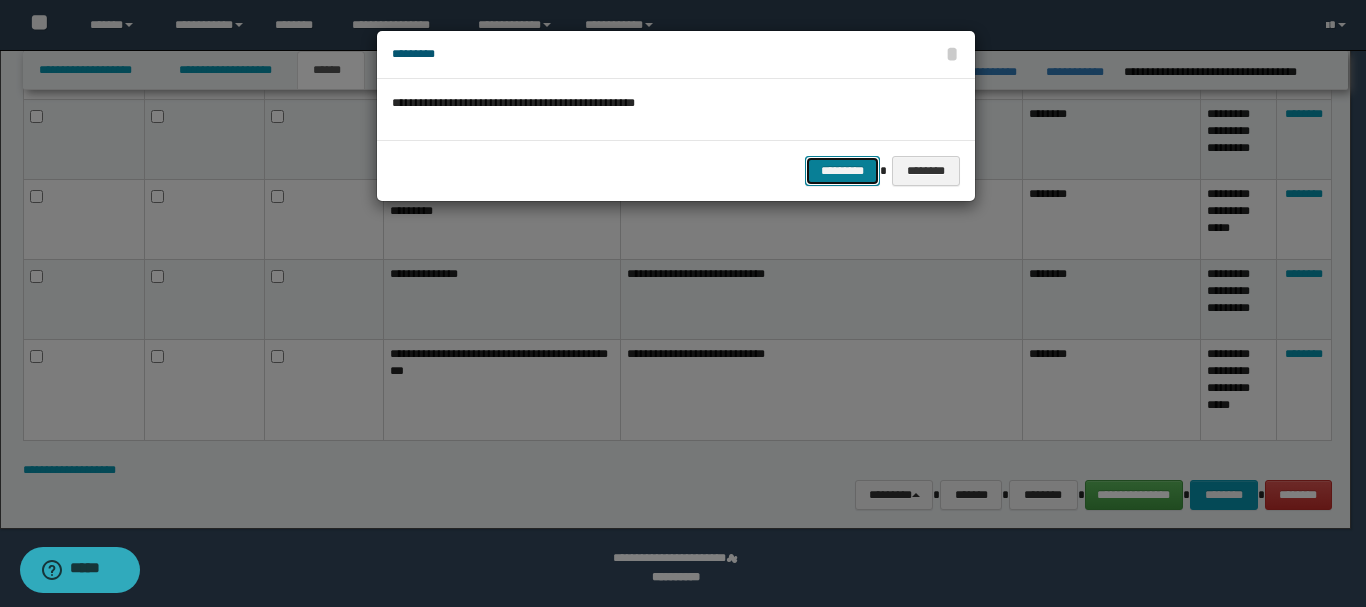 click on "*********" at bounding box center (842, 171) 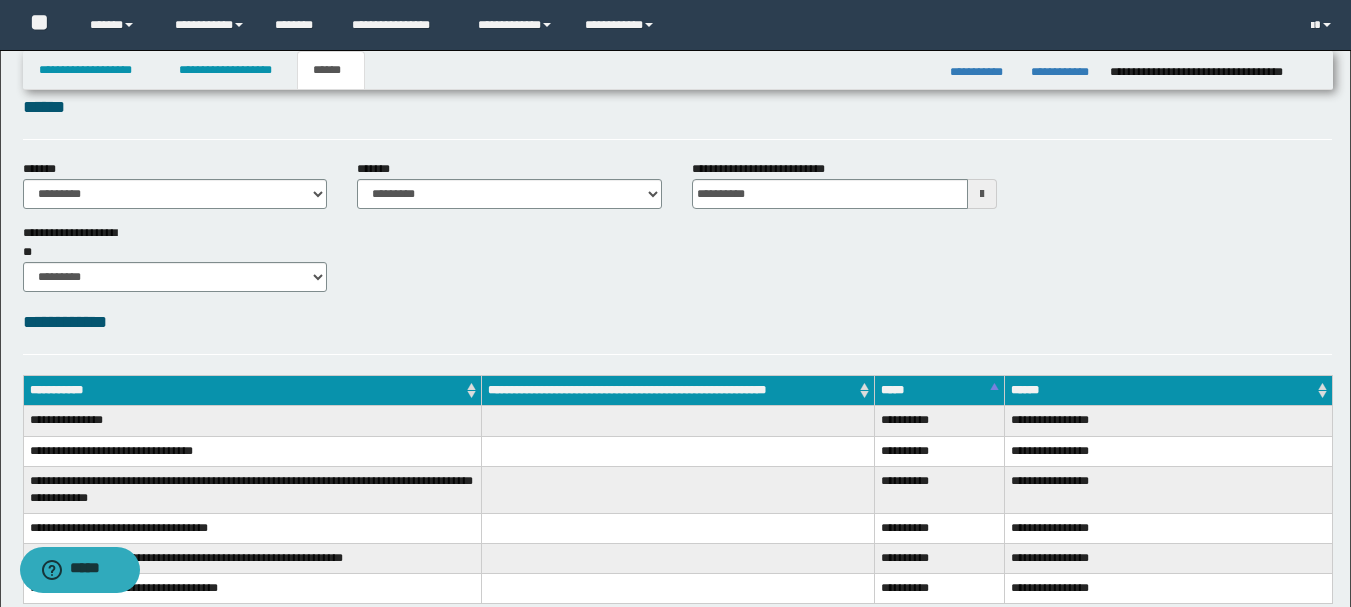 scroll, scrollTop: 0, scrollLeft: 0, axis: both 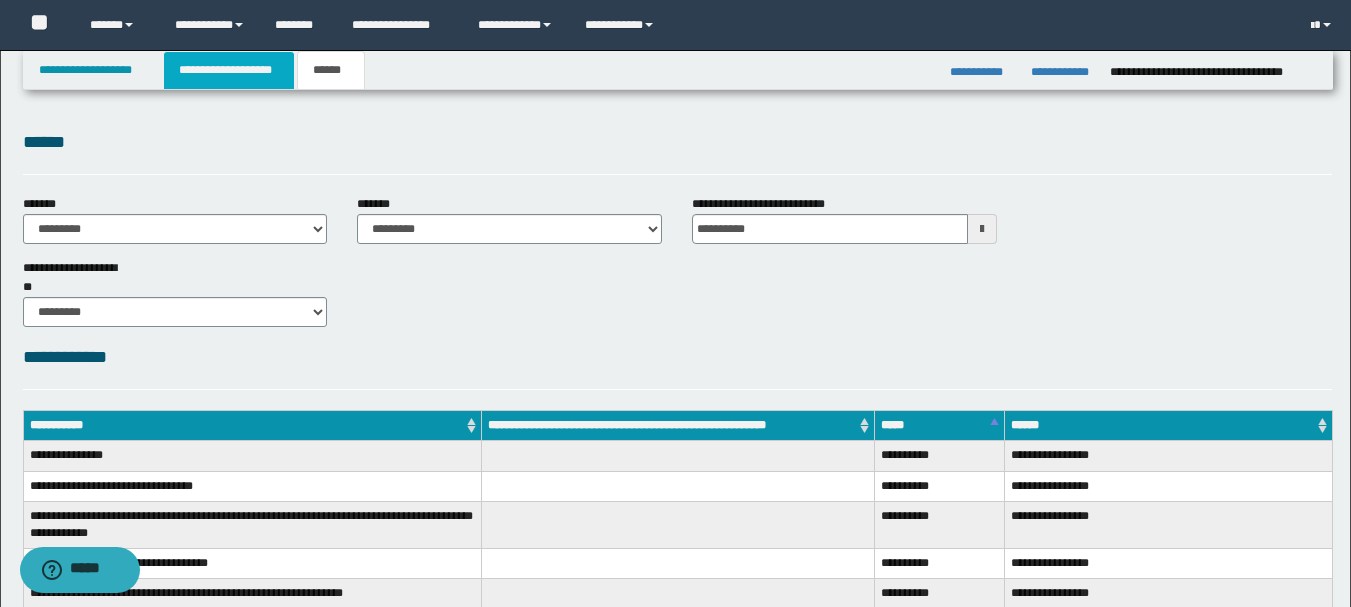 click on "**********" at bounding box center [229, 70] 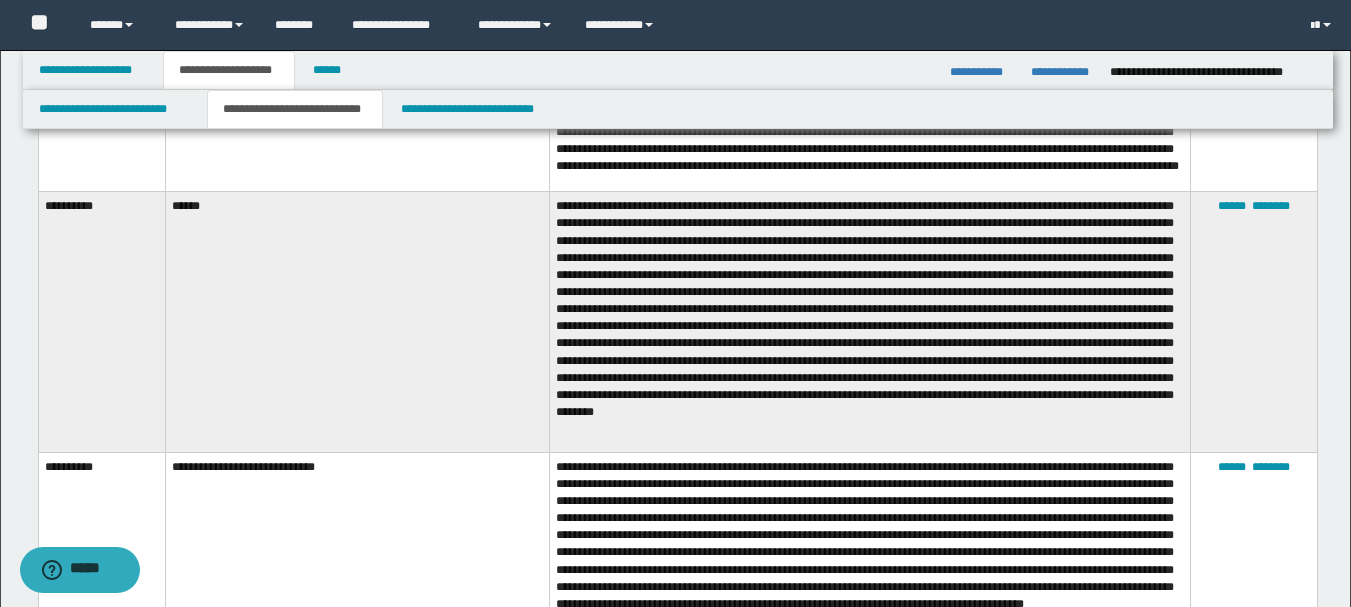 scroll, scrollTop: 1700, scrollLeft: 0, axis: vertical 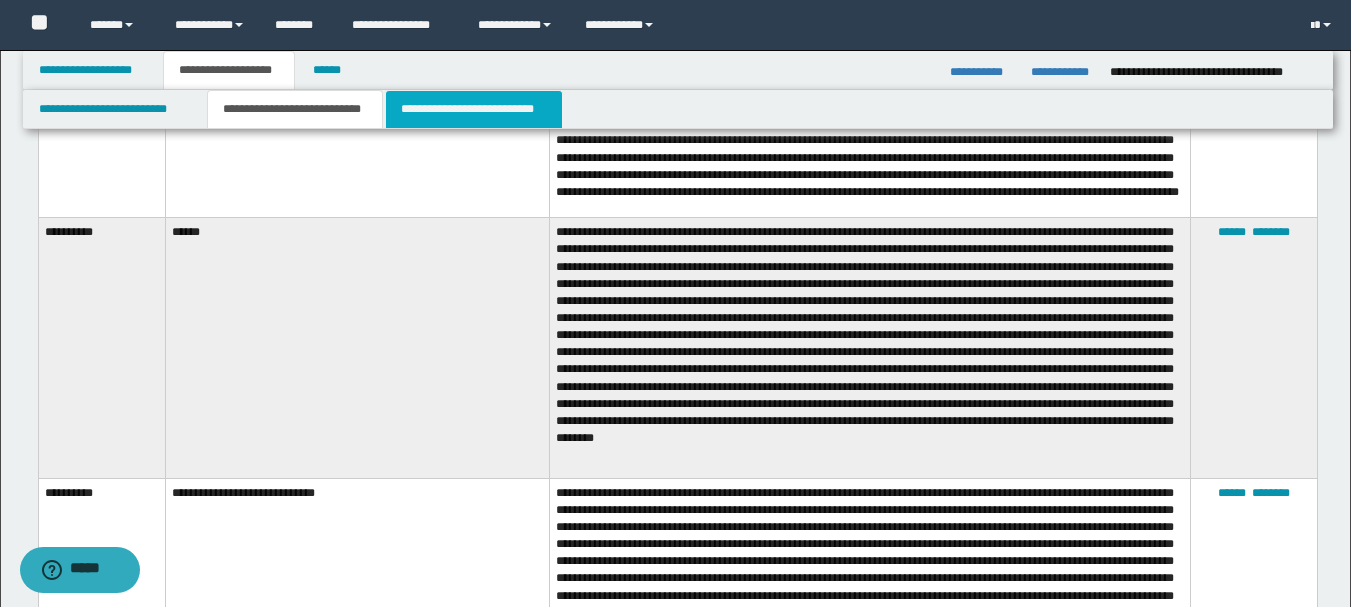click on "**********" at bounding box center [474, 109] 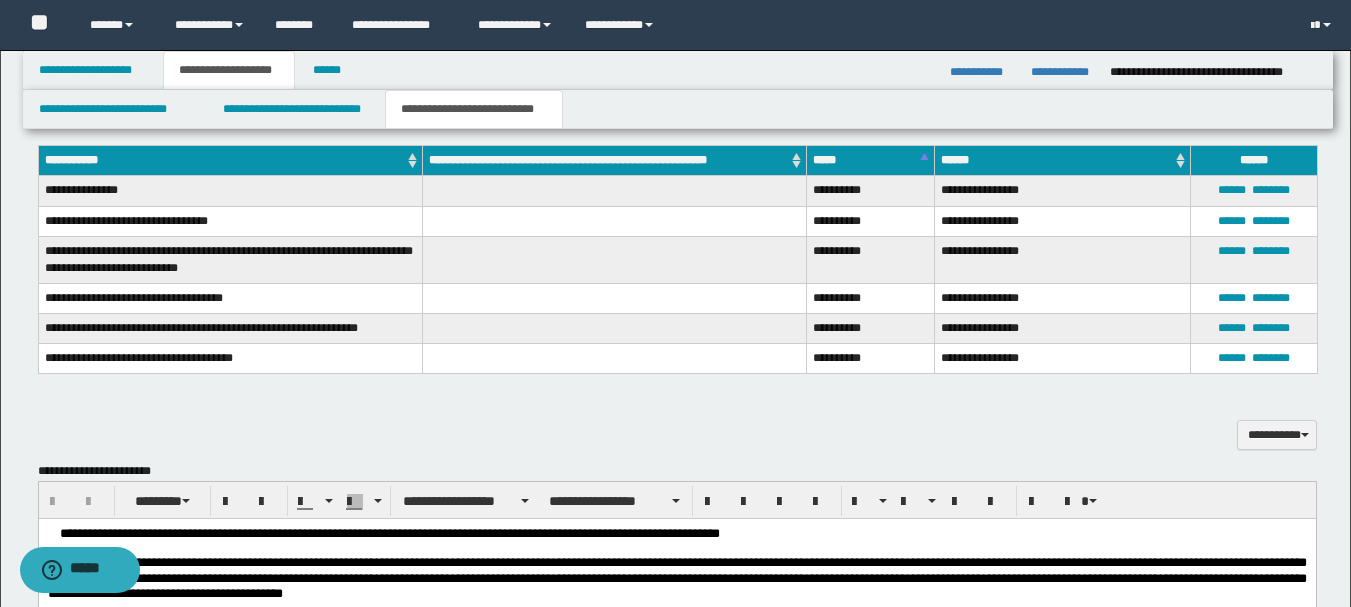 scroll, scrollTop: 500, scrollLeft: 0, axis: vertical 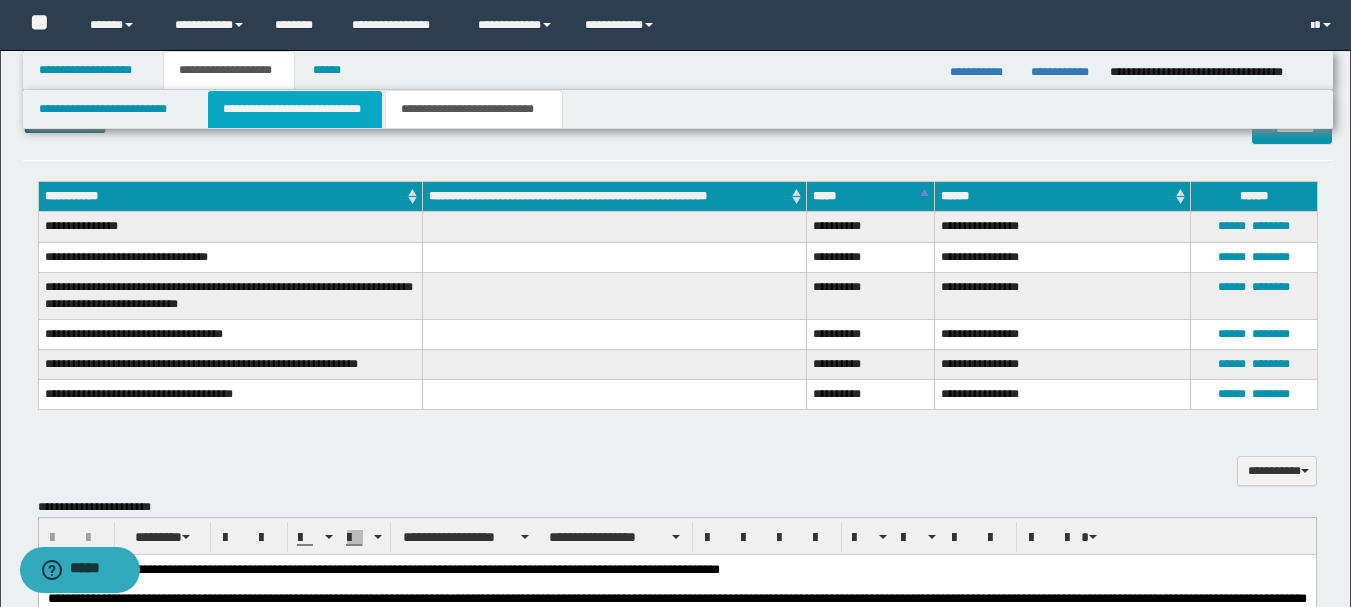 click on "**********" at bounding box center (295, 109) 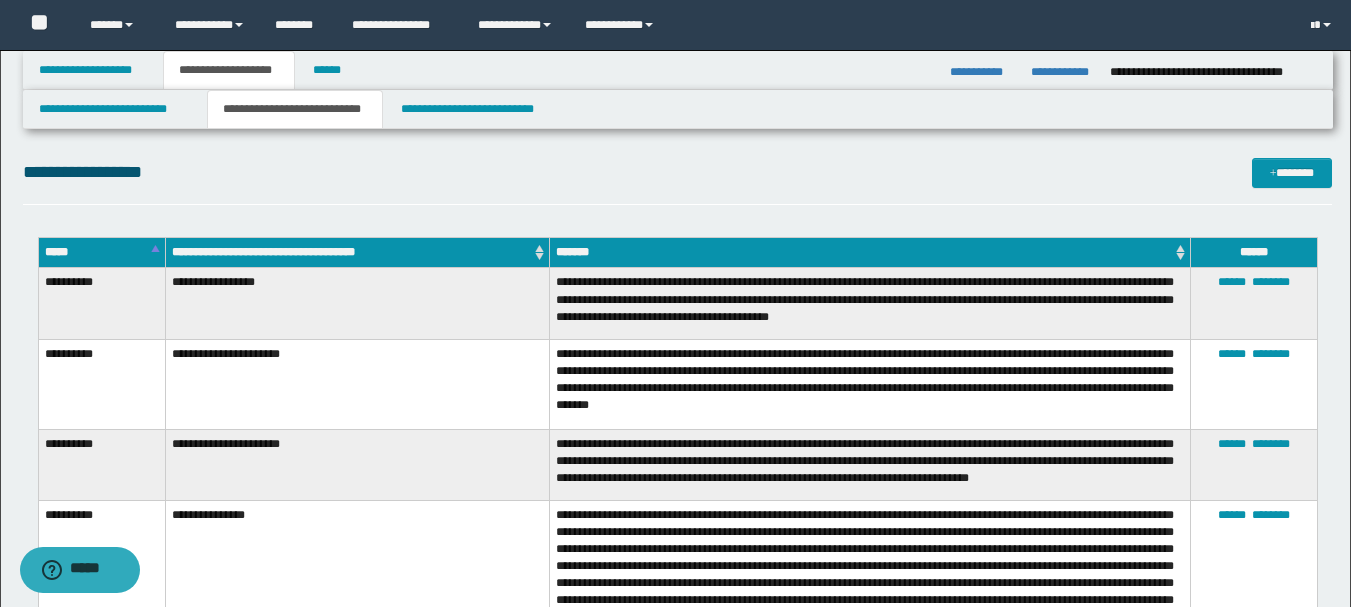 scroll, scrollTop: 0, scrollLeft: 0, axis: both 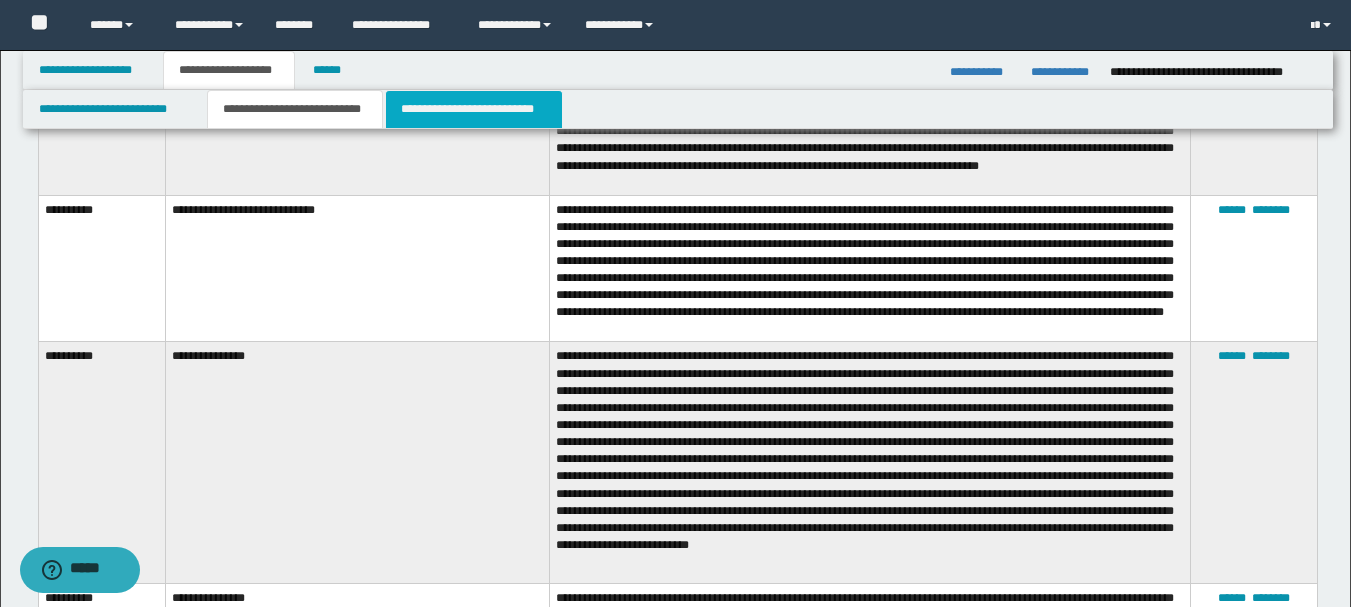 click on "**********" at bounding box center (474, 109) 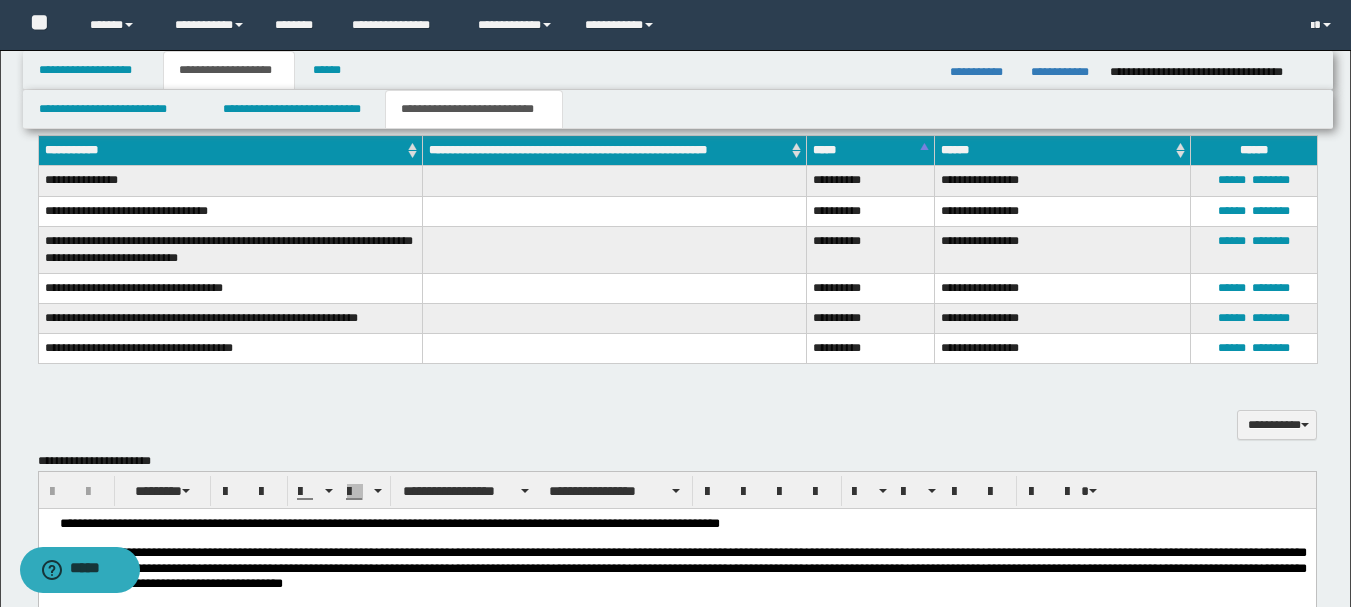 scroll, scrollTop: 500, scrollLeft: 0, axis: vertical 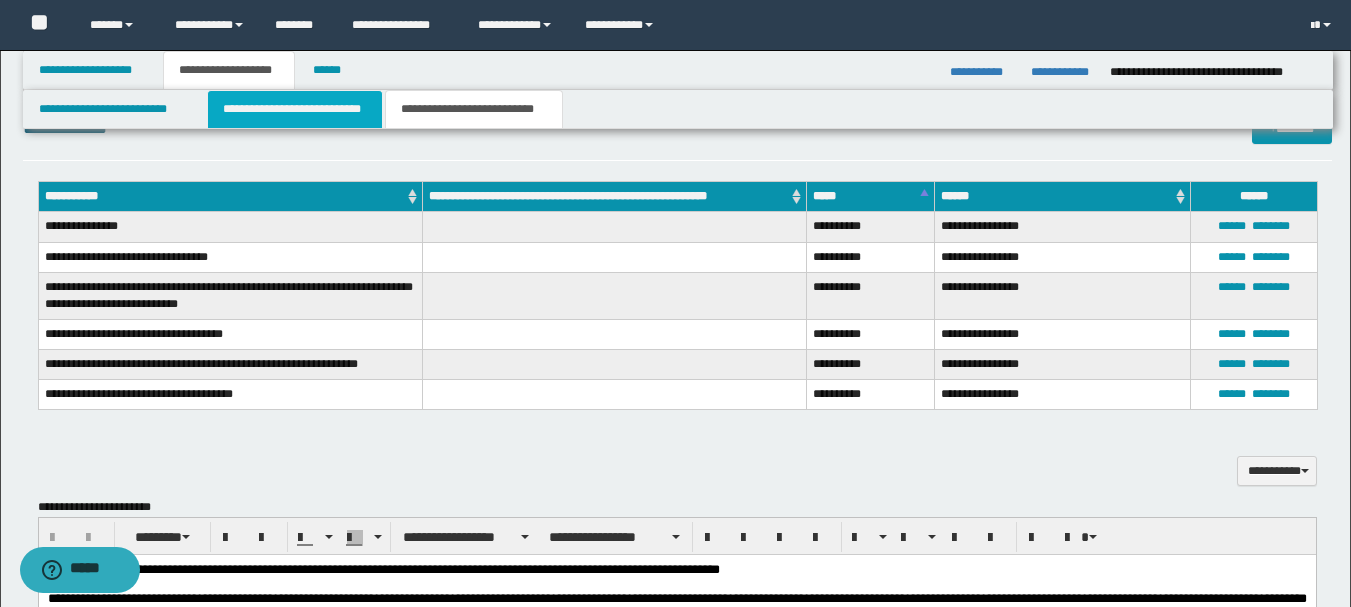 click on "**********" at bounding box center [295, 109] 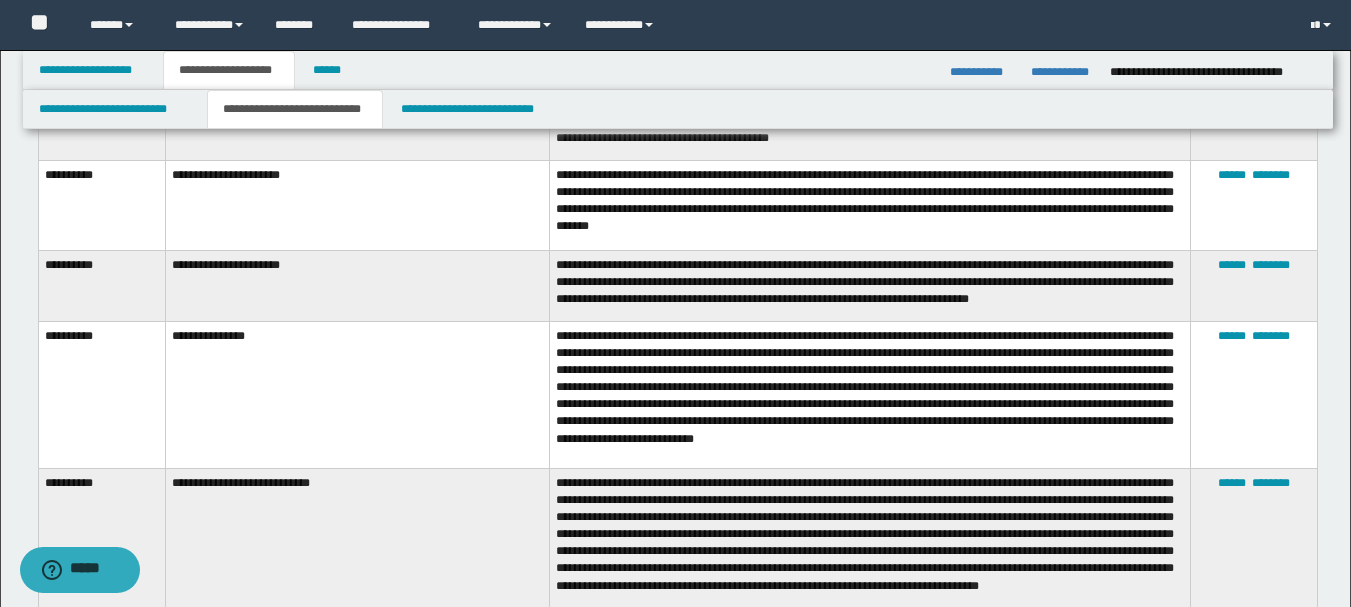 scroll, scrollTop: 0, scrollLeft: 0, axis: both 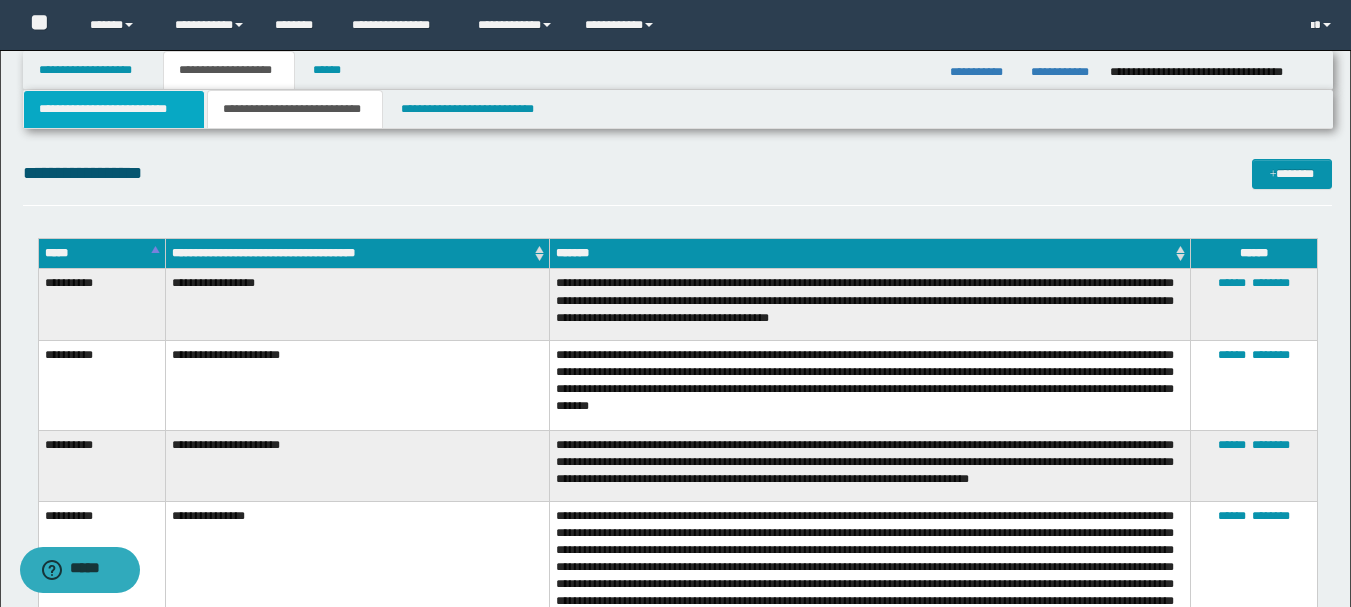 click on "**********" at bounding box center (114, 109) 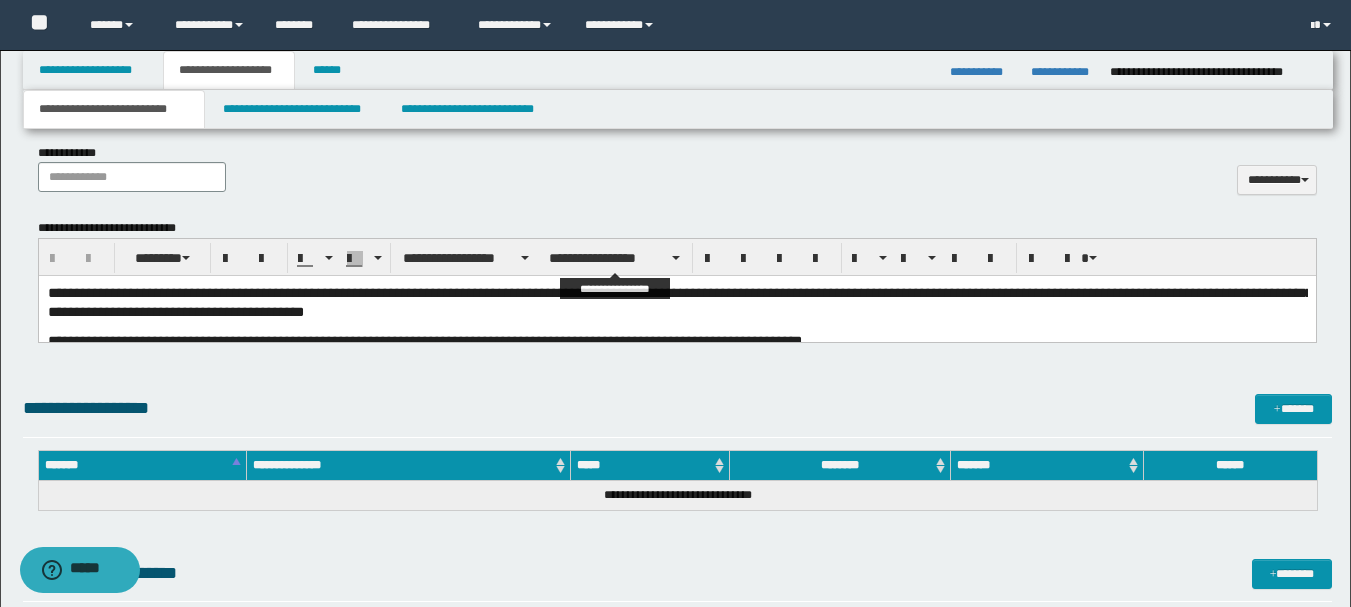 scroll, scrollTop: 1000, scrollLeft: 0, axis: vertical 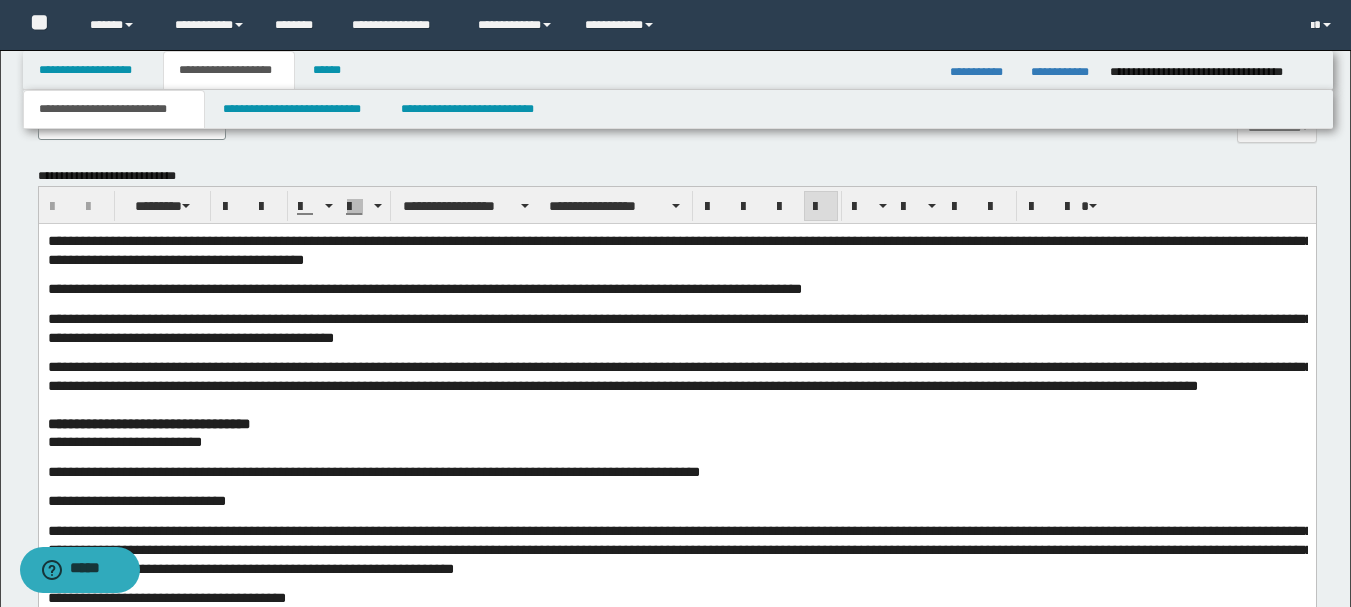 click on "**********" at bounding box center [676, 251] 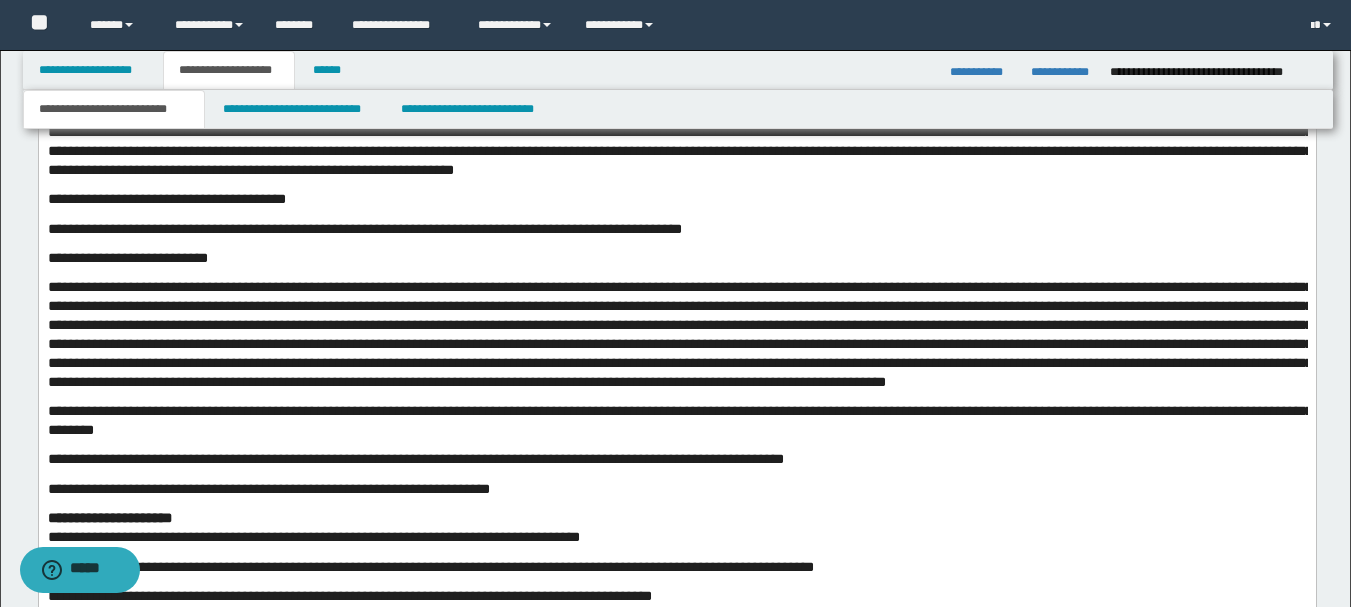 scroll, scrollTop: 1400, scrollLeft: 0, axis: vertical 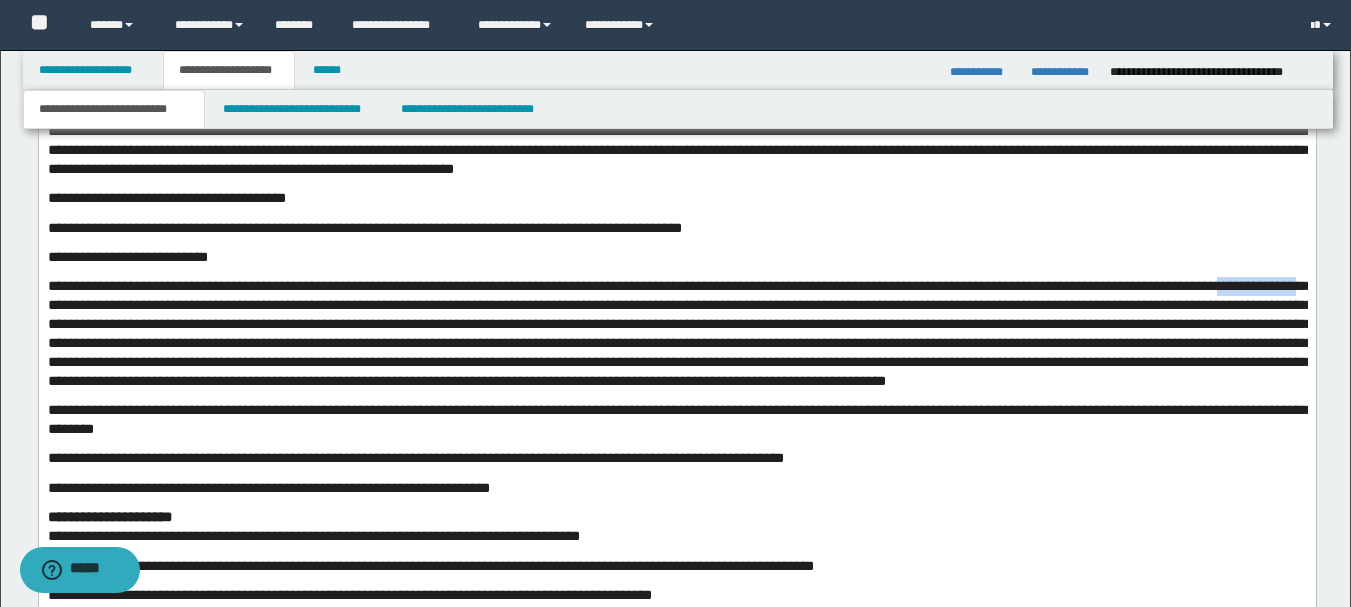 type 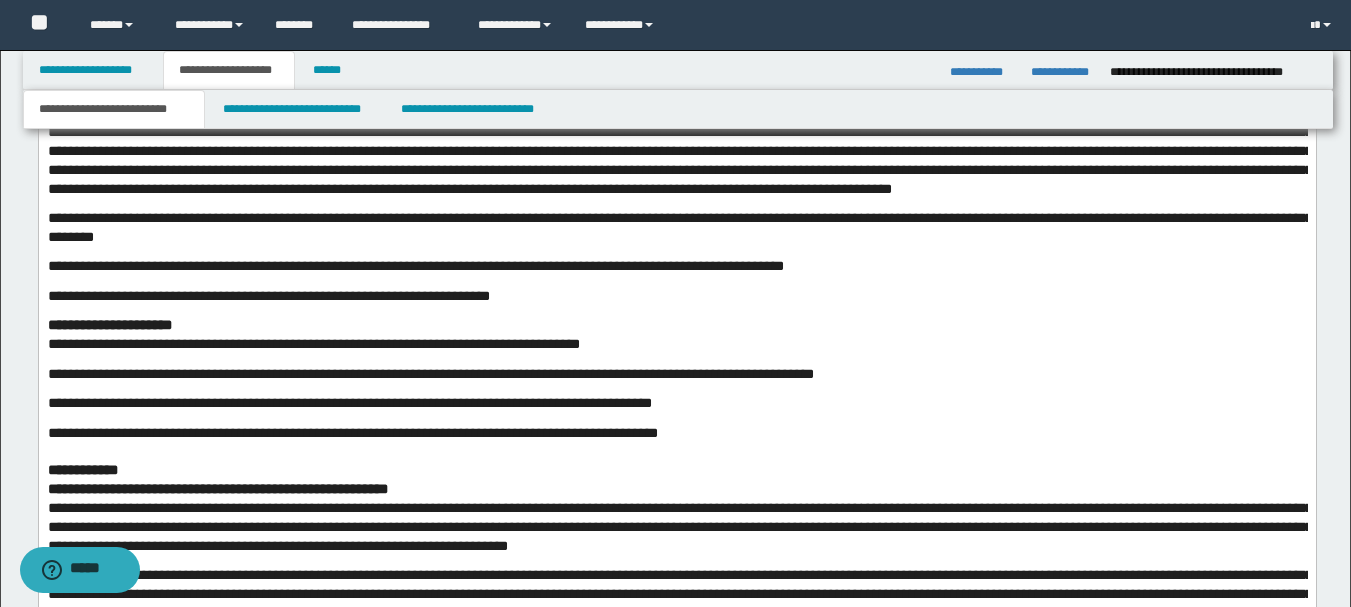 scroll, scrollTop: 1600, scrollLeft: 0, axis: vertical 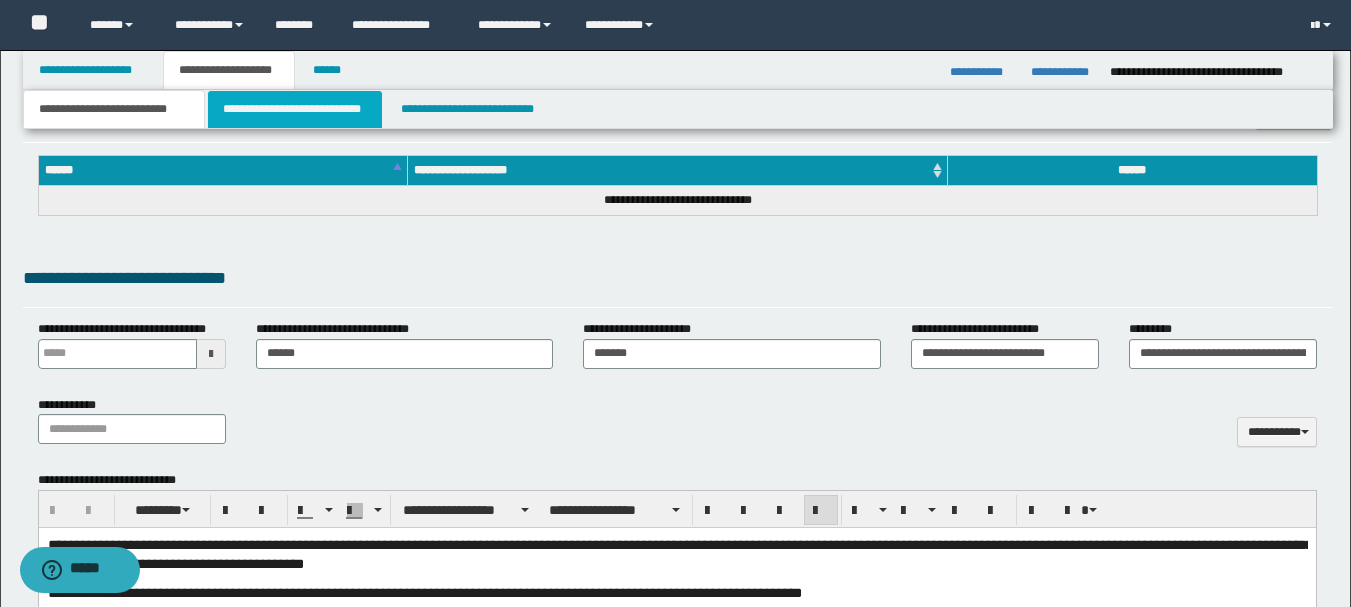 click on "**********" at bounding box center [295, 109] 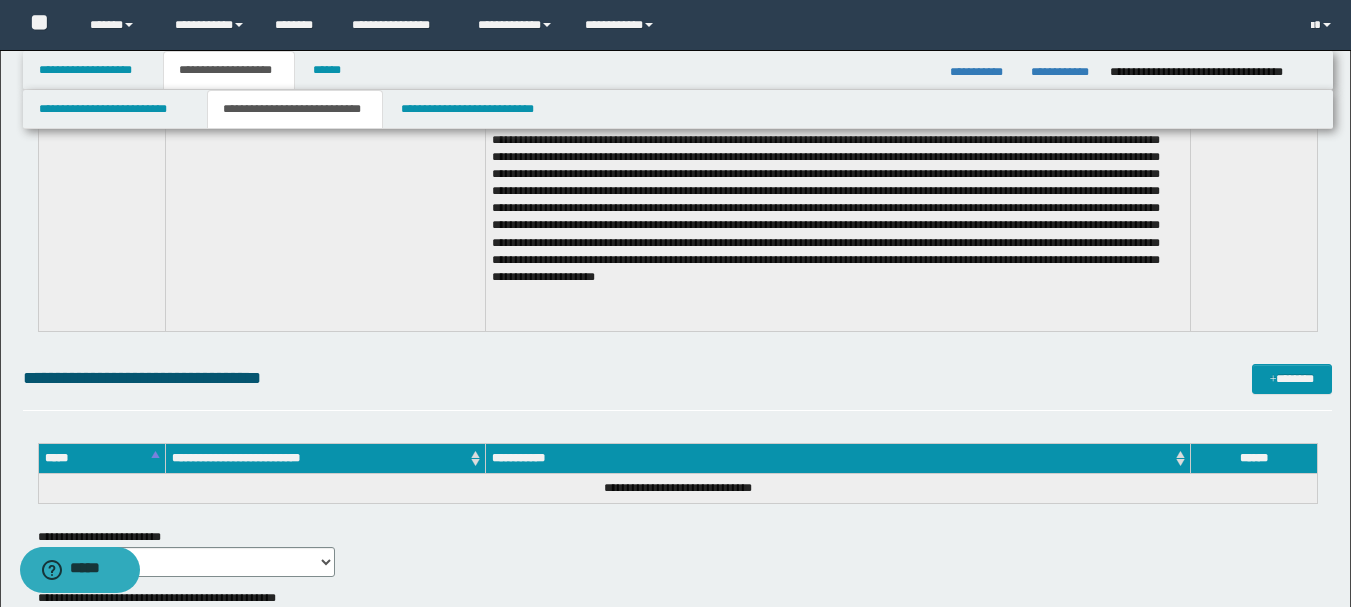 scroll, scrollTop: 6550, scrollLeft: 0, axis: vertical 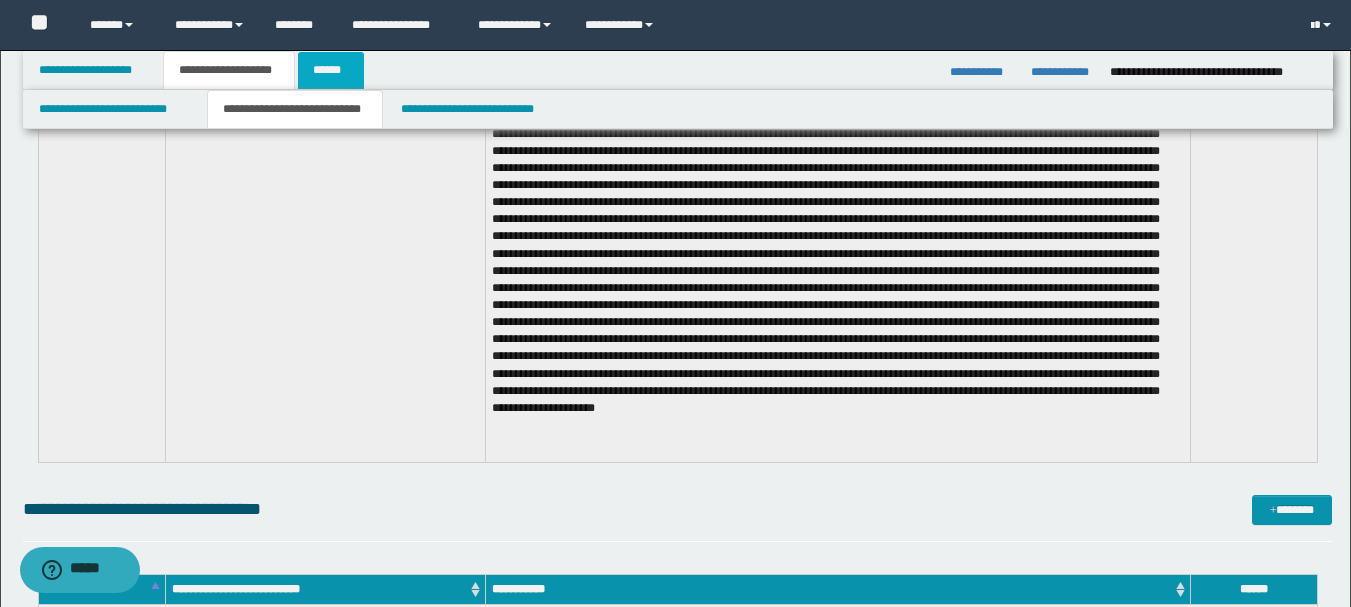 click on "******" at bounding box center [331, 70] 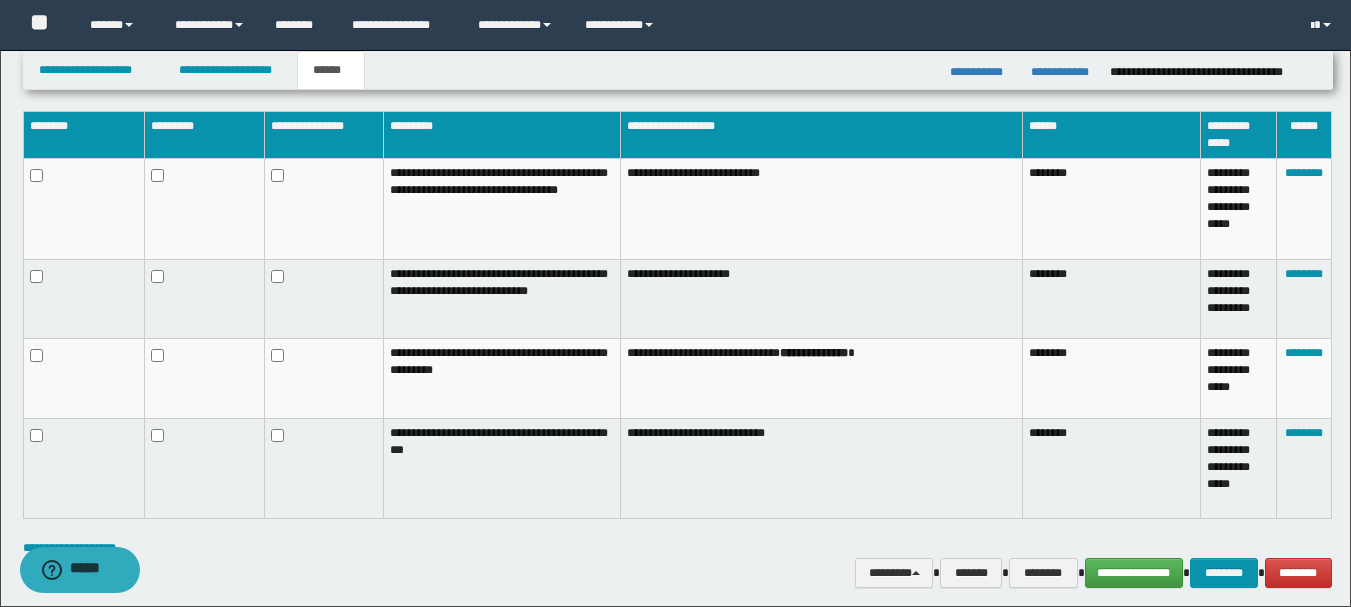 scroll, scrollTop: 485, scrollLeft: 0, axis: vertical 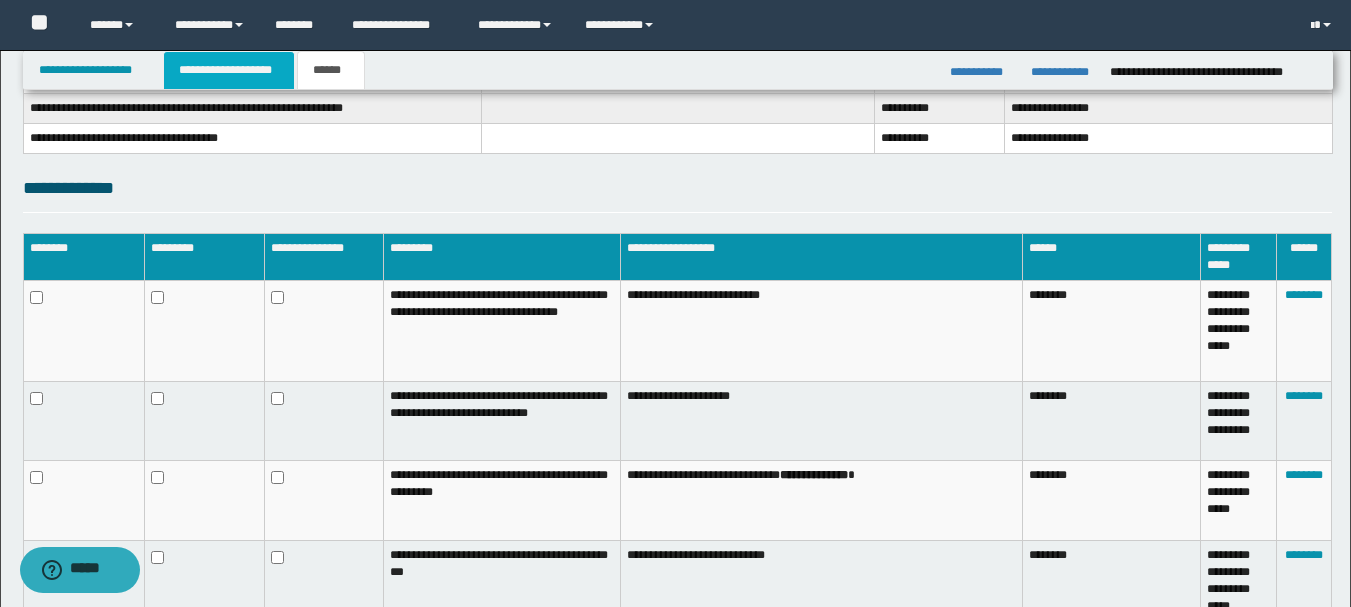 click on "**********" at bounding box center [229, 70] 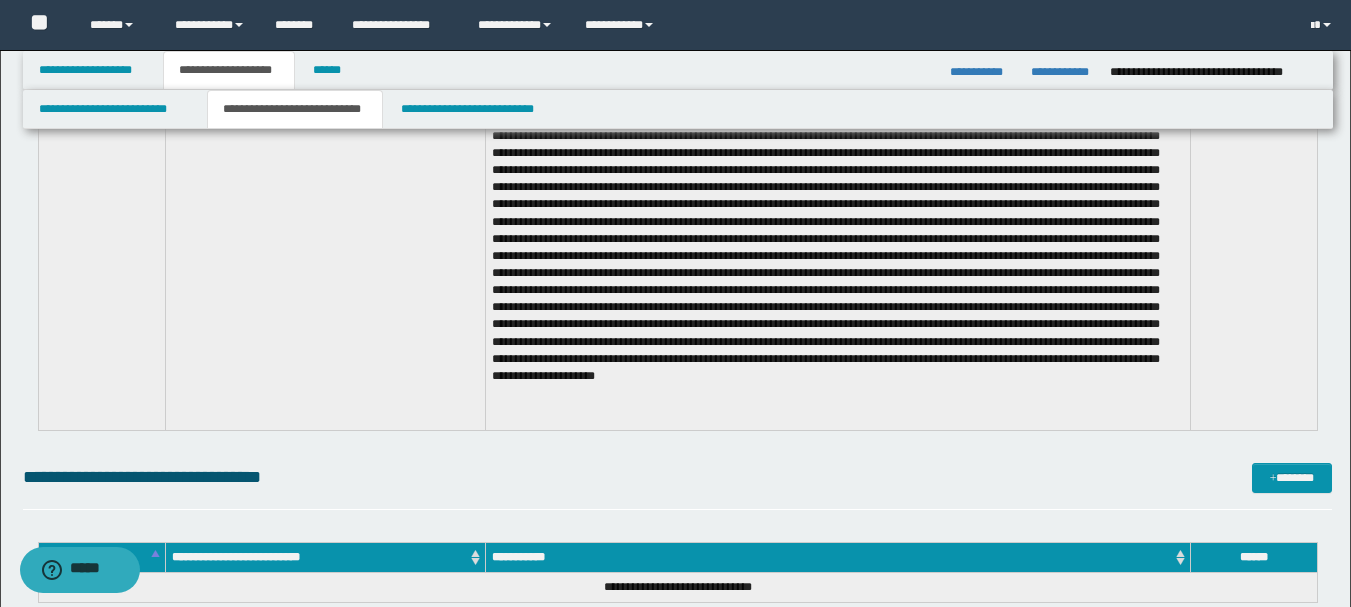 scroll, scrollTop: 6550, scrollLeft: 0, axis: vertical 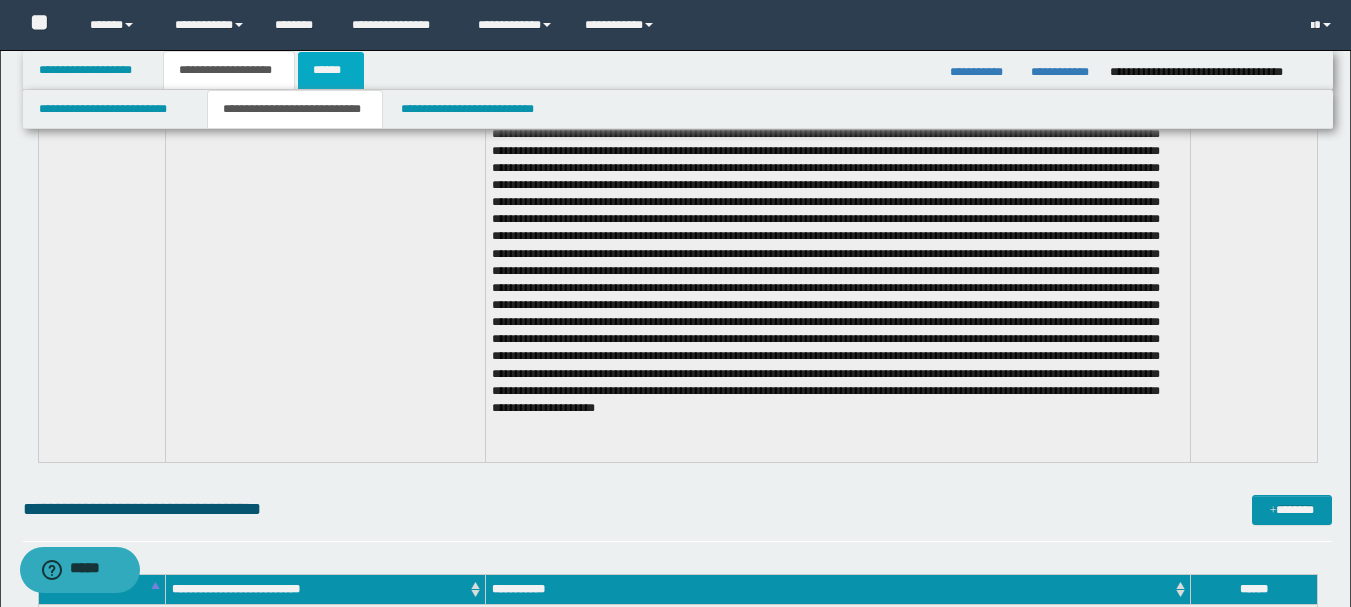click on "******" at bounding box center [331, 70] 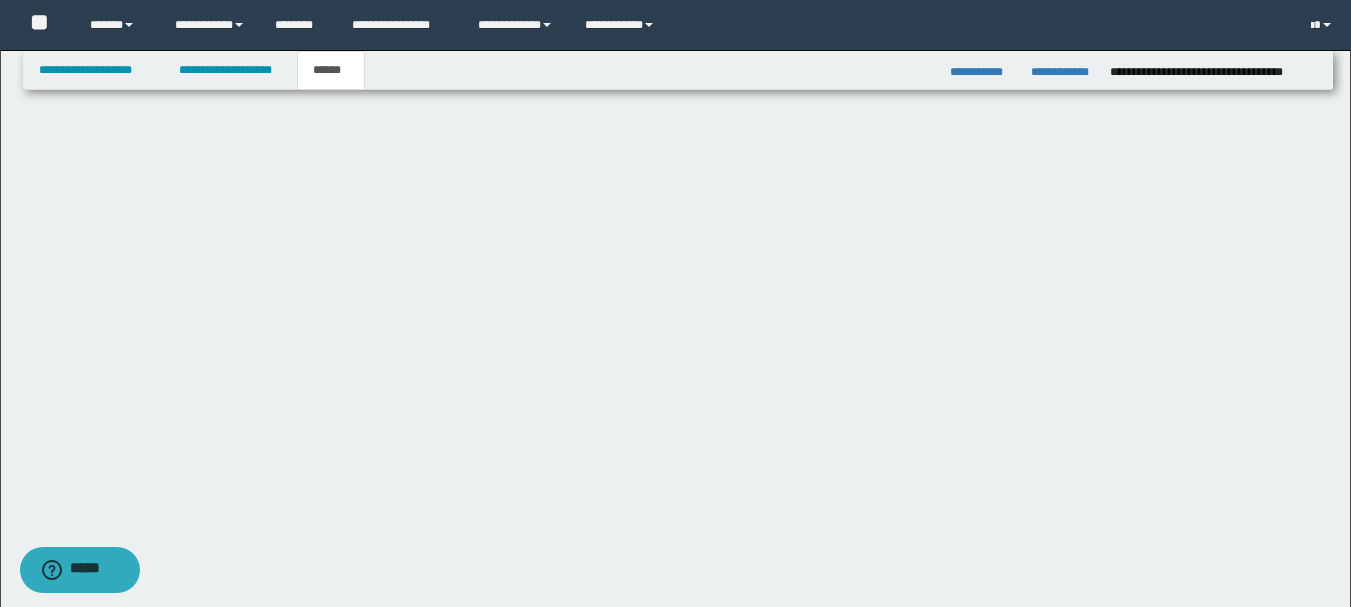scroll, scrollTop: 685, scrollLeft: 0, axis: vertical 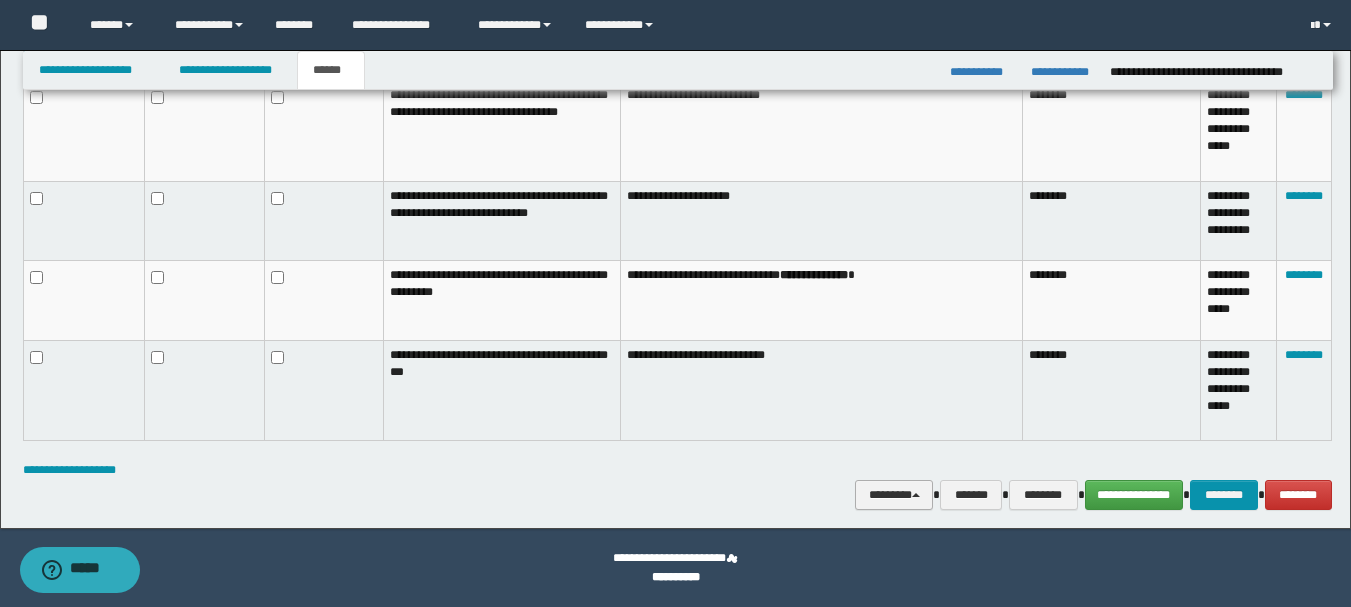 click on "********" at bounding box center (894, 495) 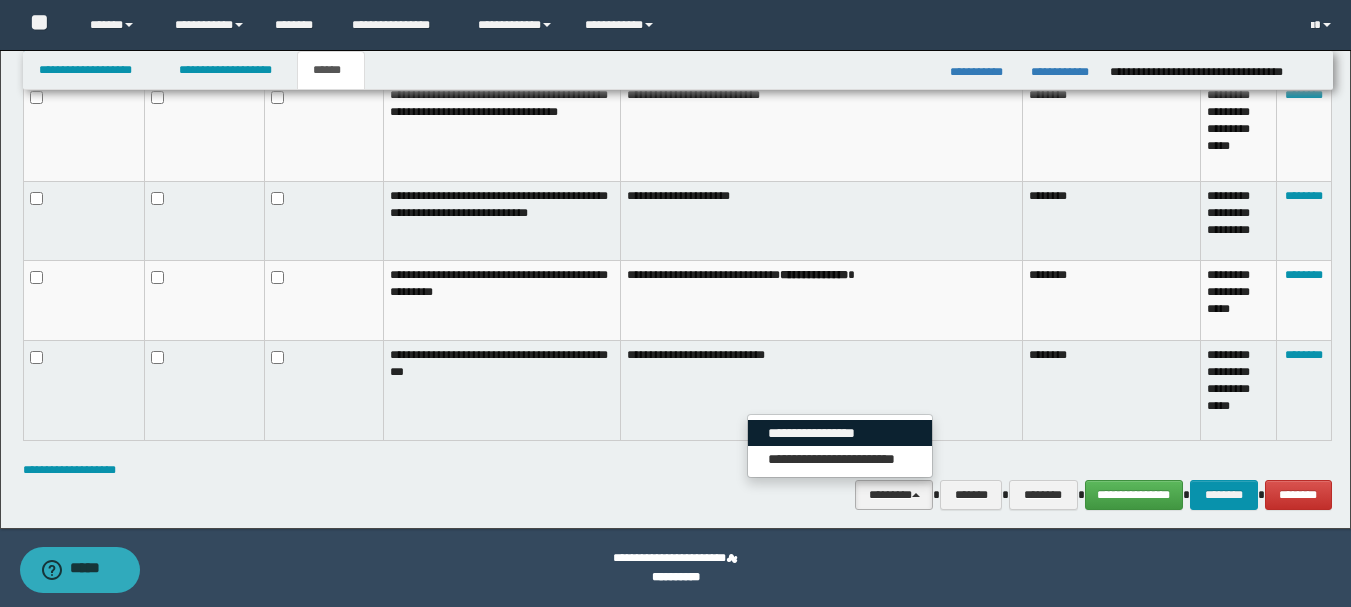 click on "**********" at bounding box center [840, 433] 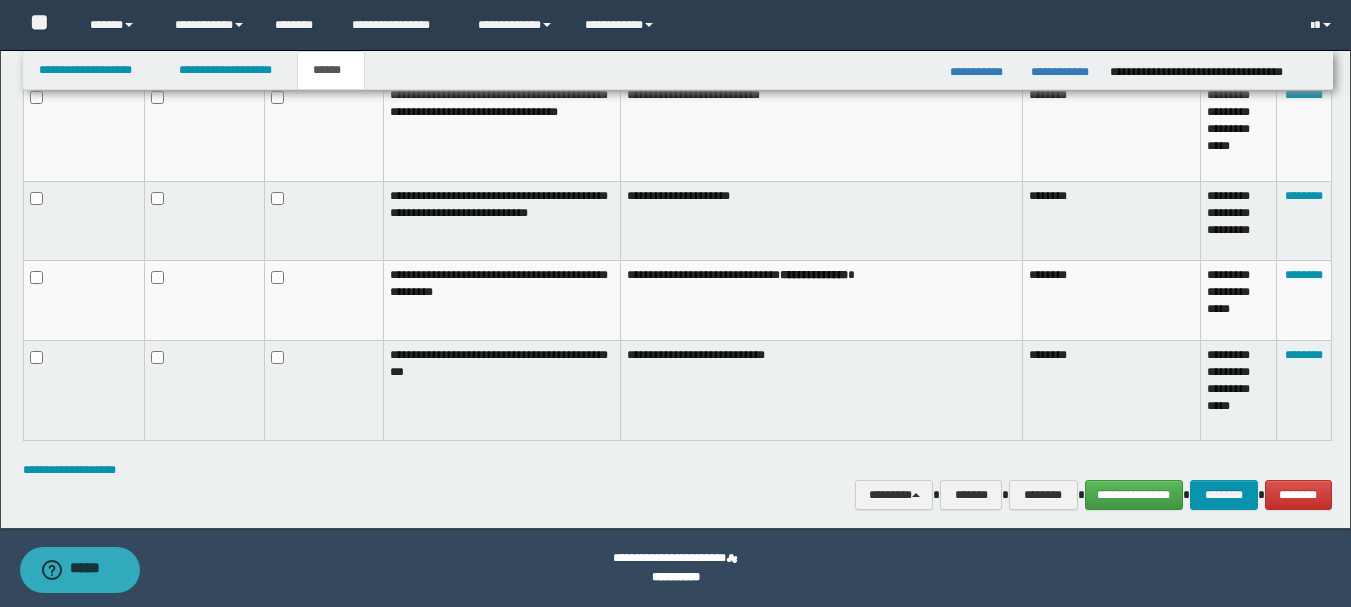 scroll, scrollTop: 585, scrollLeft: 0, axis: vertical 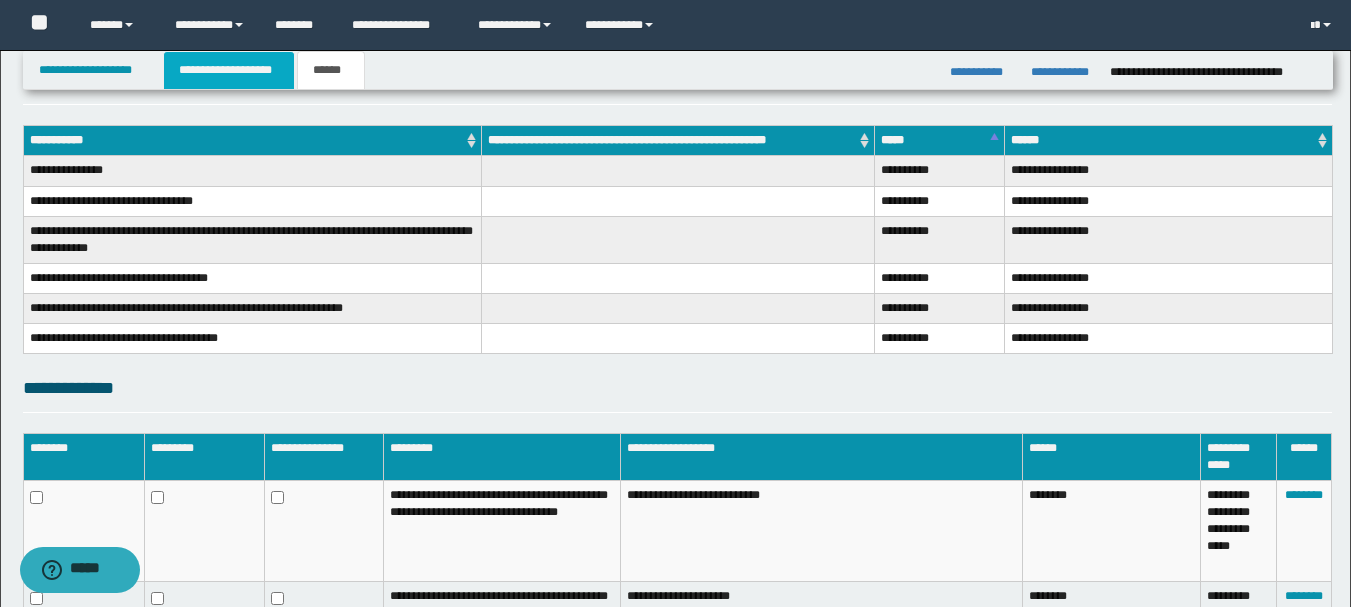 click on "**********" at bounding box center (229, 70) 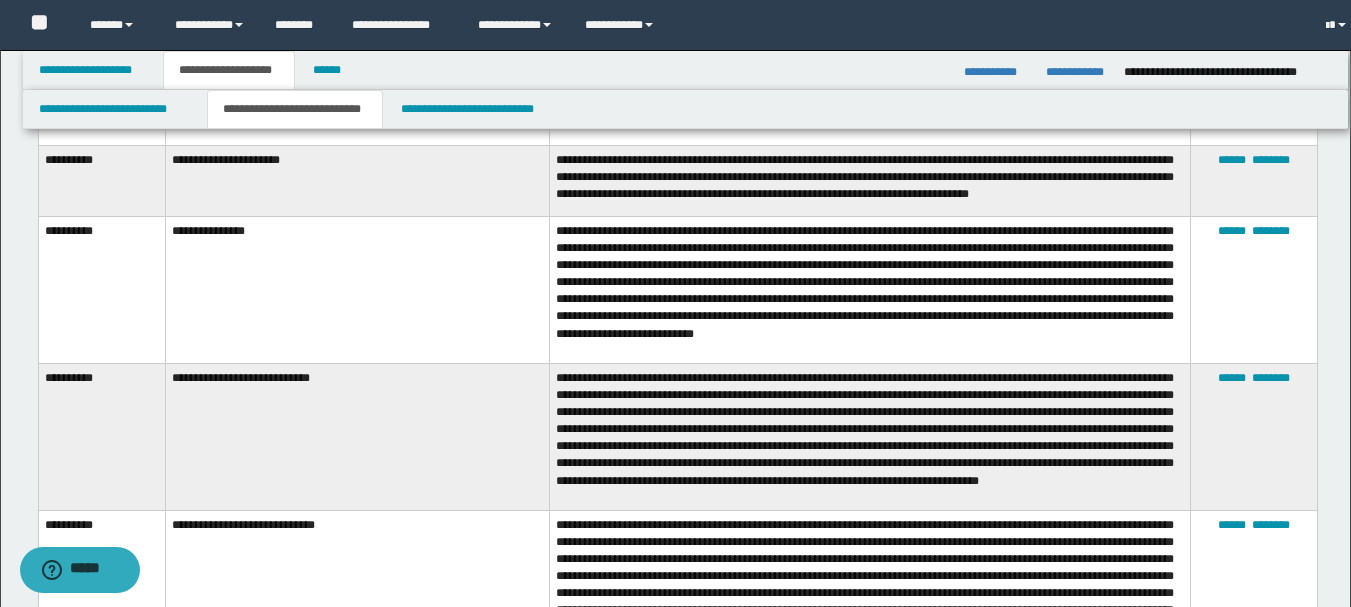 scroll, scrollTop: 316, scrollLeft: 0, axis: vertical 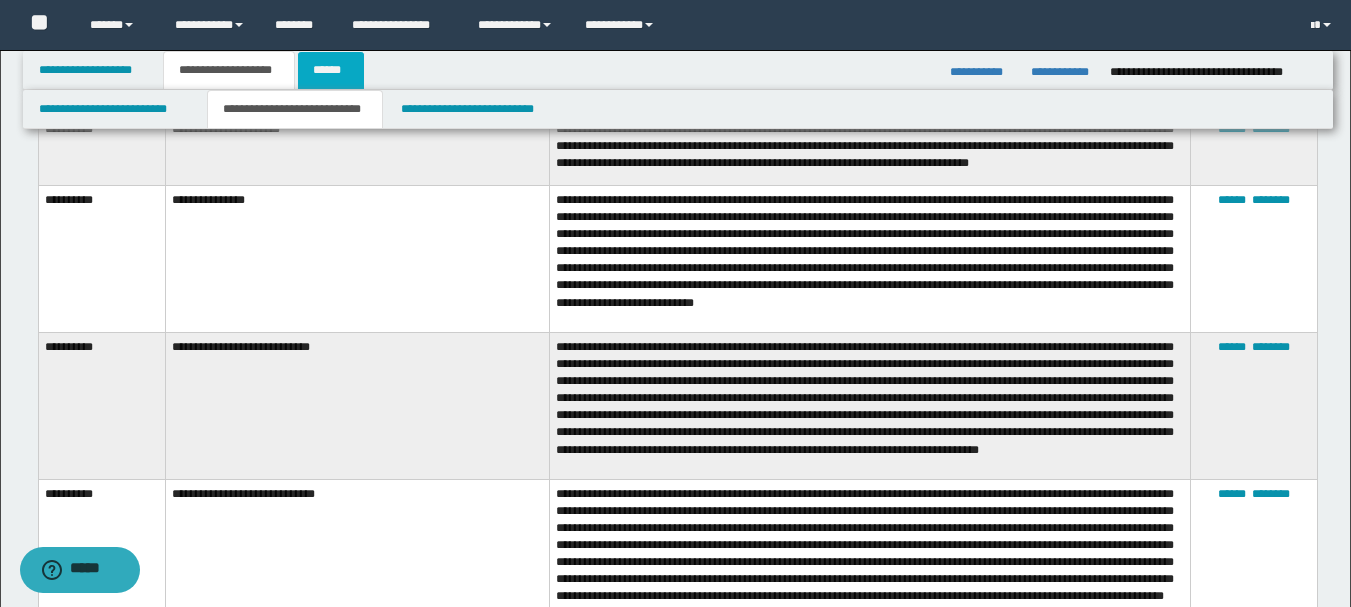 click on "******" at bounding box center (331, 70) 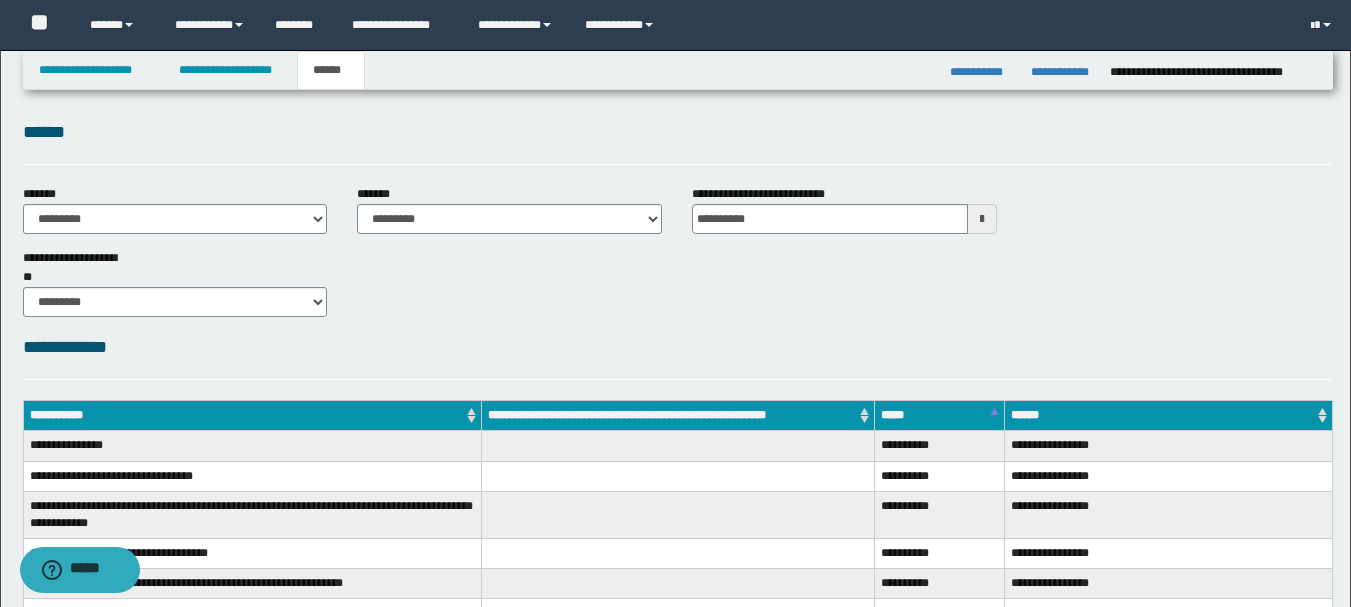 scroll, scrollTop: 0, scrollLeft: 0, axis: both 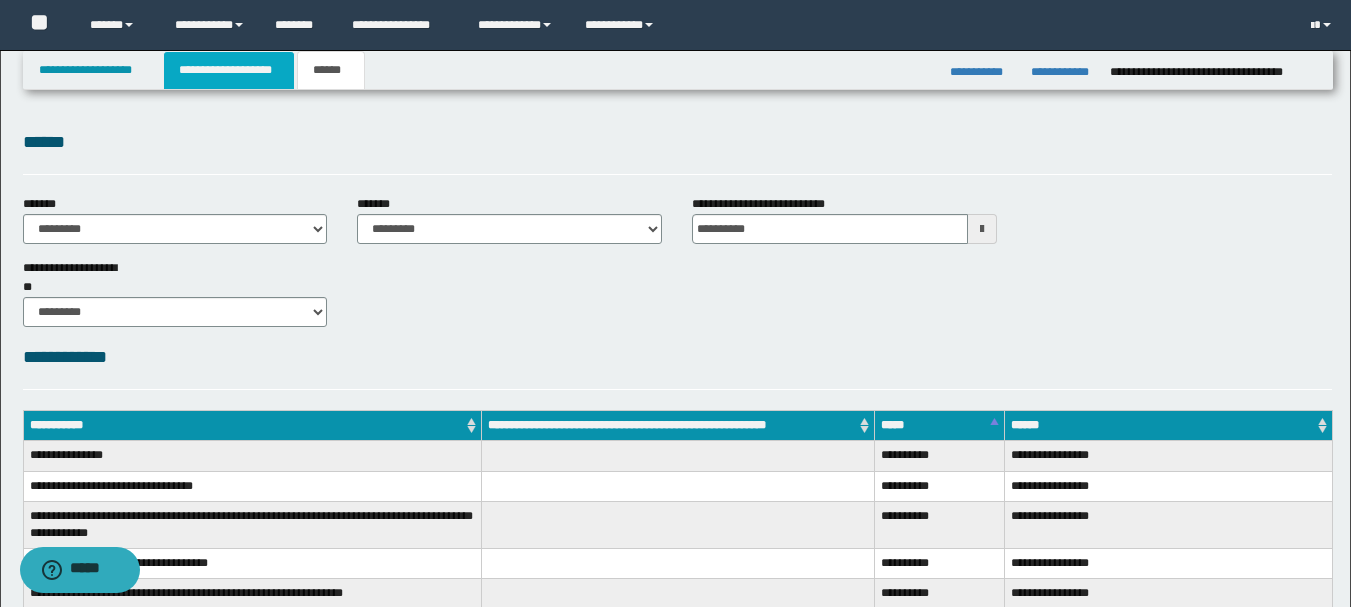 click on "**********" at bounding box center [229, 70] 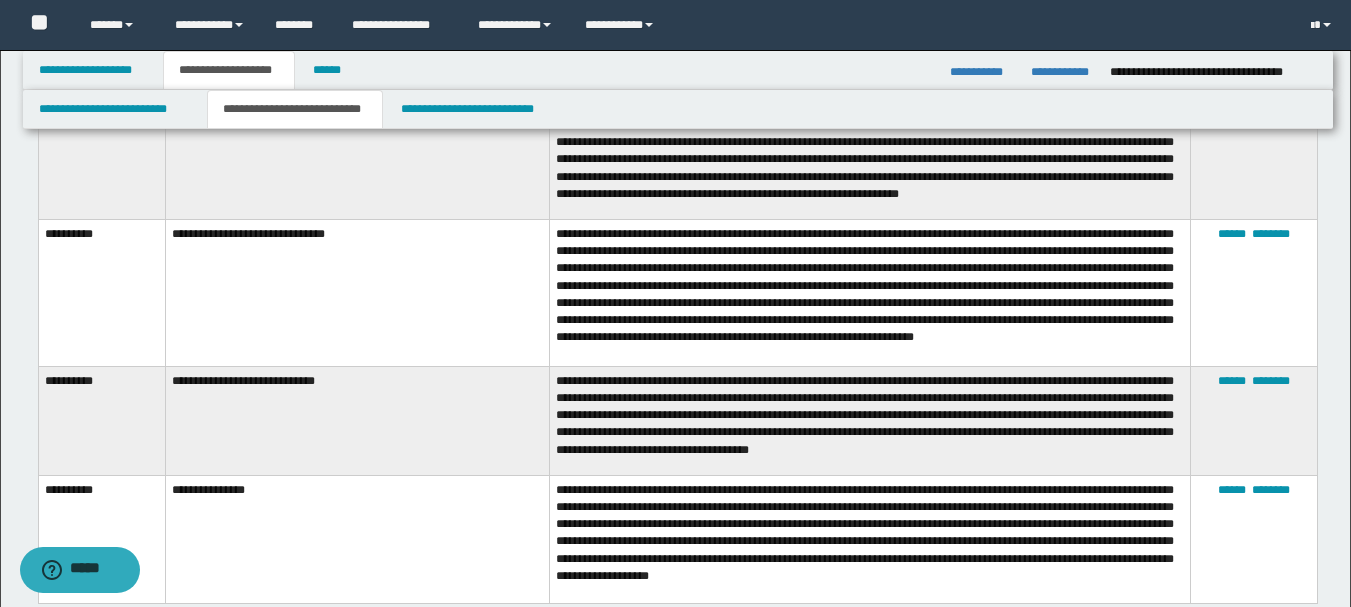 scroll, scrollTop: 2600, scrollLeft: 0, axis: vertical 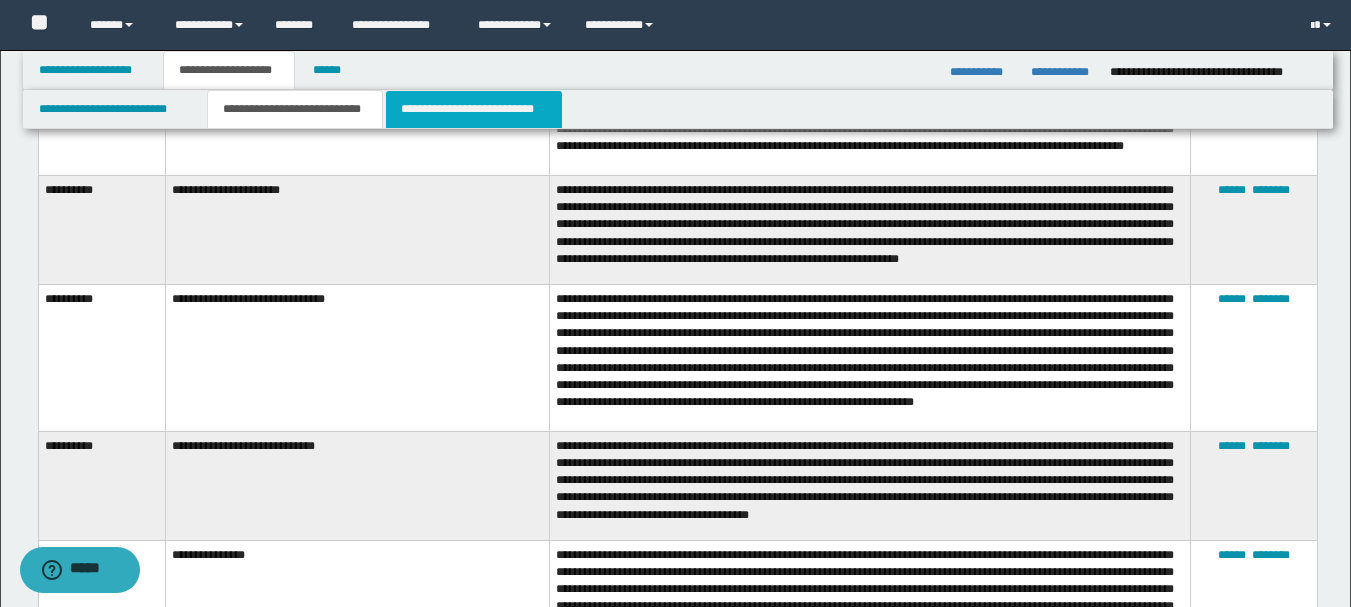 click on "**********" at bounding box center [474, 109] 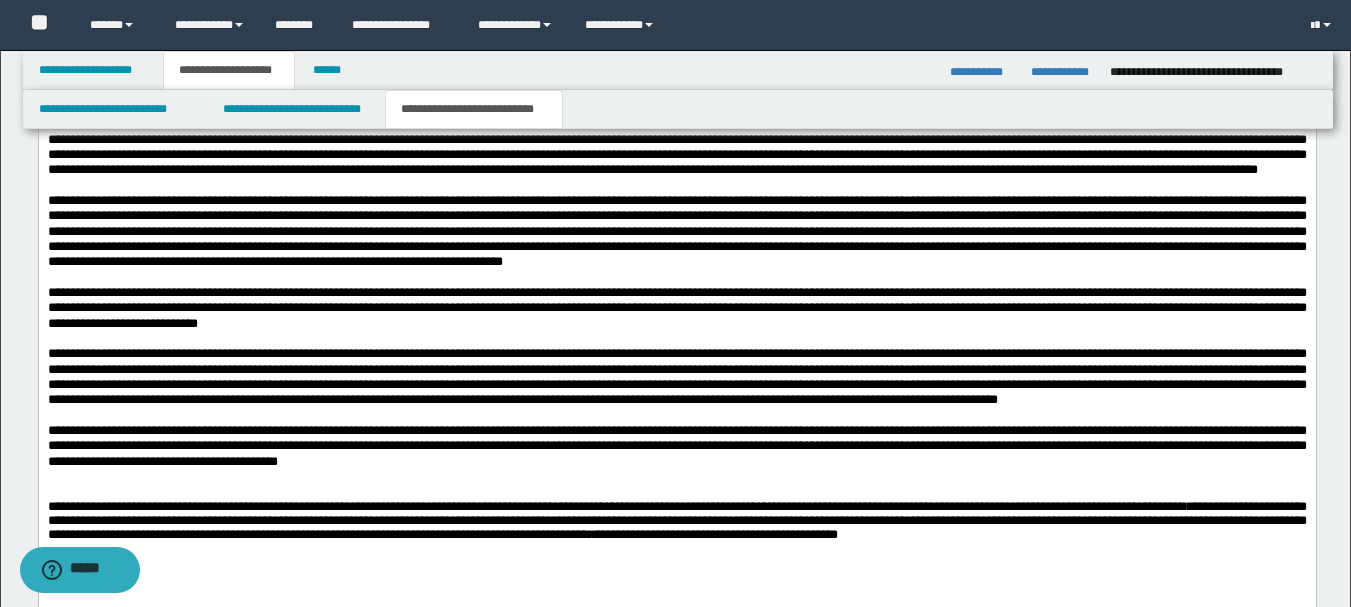 scroll, scrollTop: 1973, scrollLeft: 0, axis: vertical 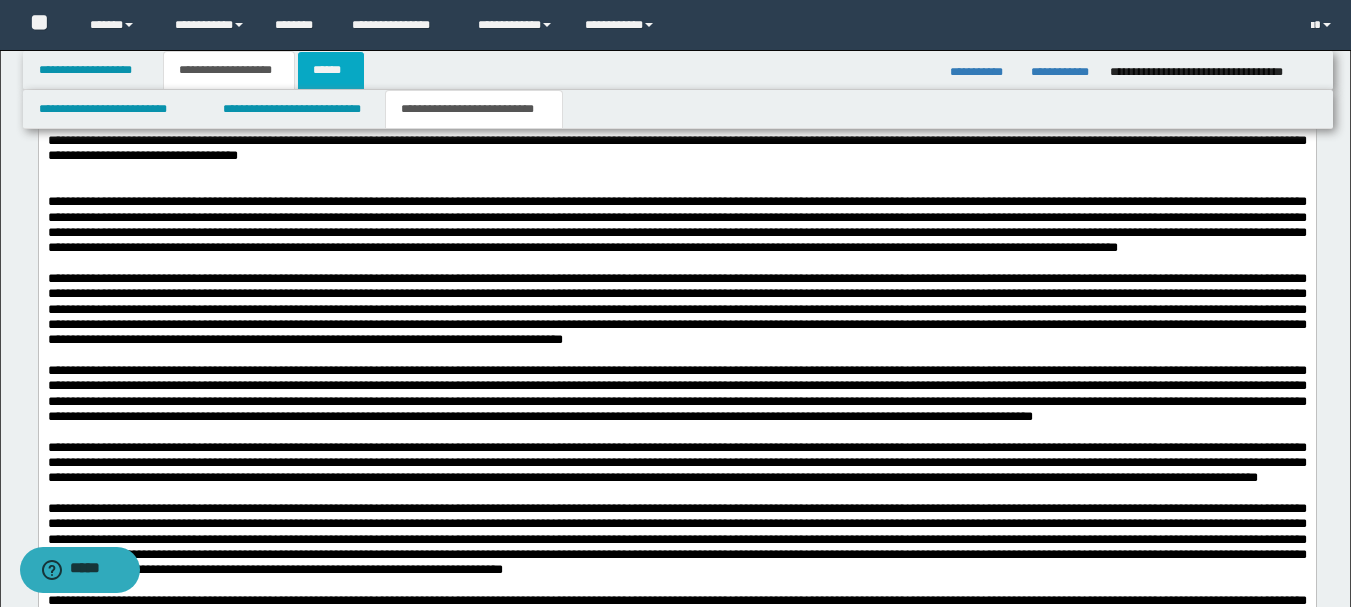 click on "******" at bounding box center [331, 70] 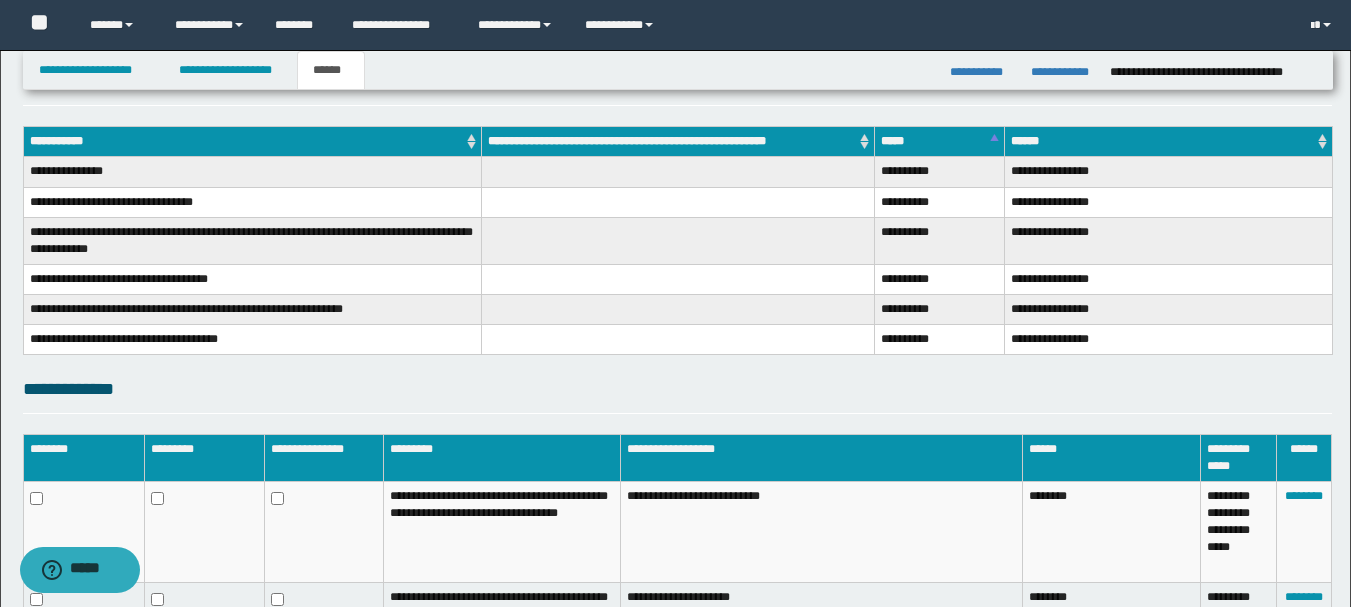 scroll, scrollTop: 285, scrollLeft: 0, axis: vertical 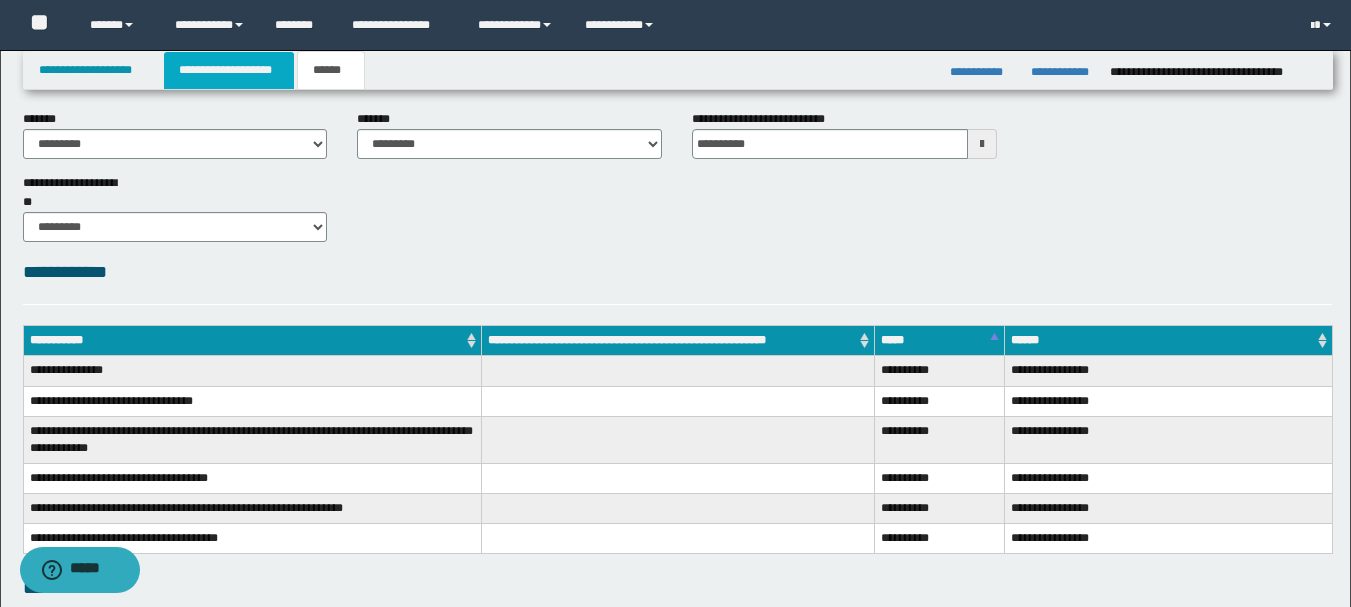 click on "**********" at bounding box center [229, 70] 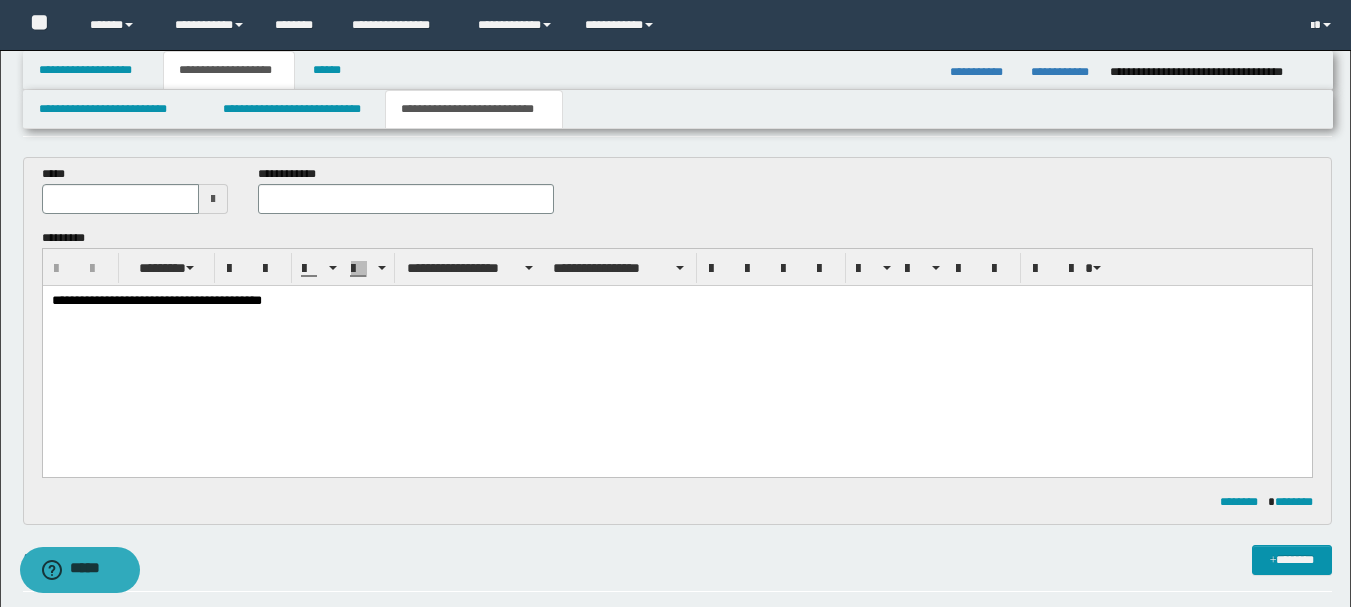 scroll, scrollTop: 0, scrollLeft: 0, axis: both 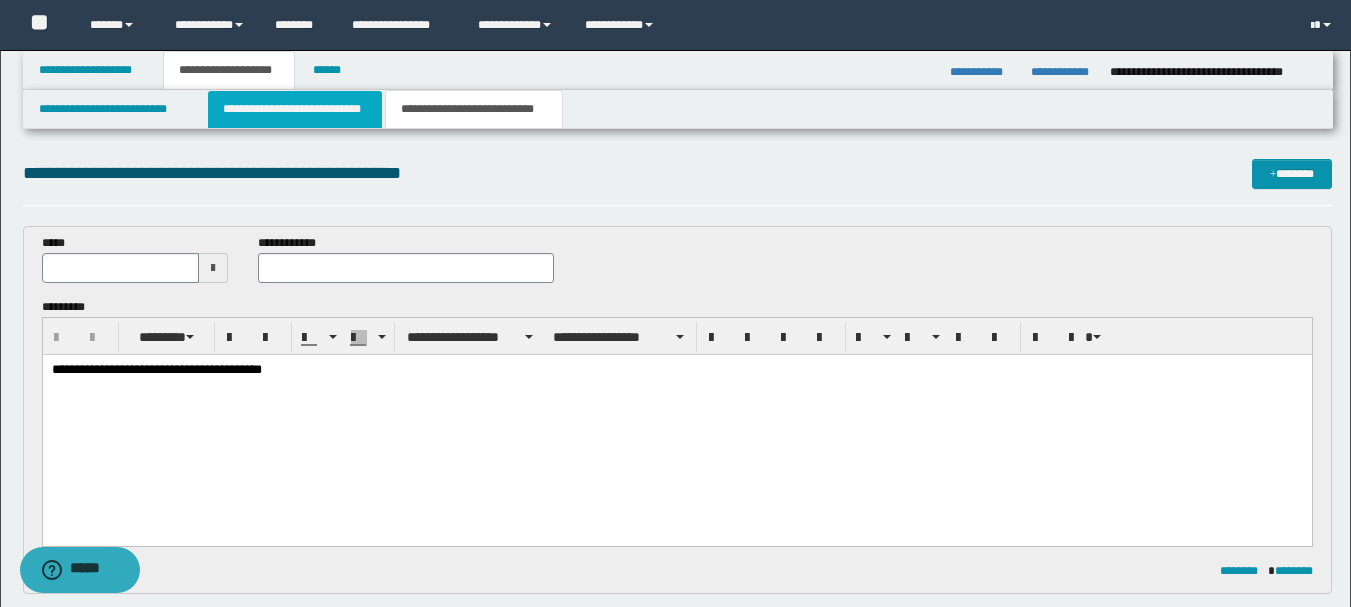 click on "**********" at bounding box center (295, 109) 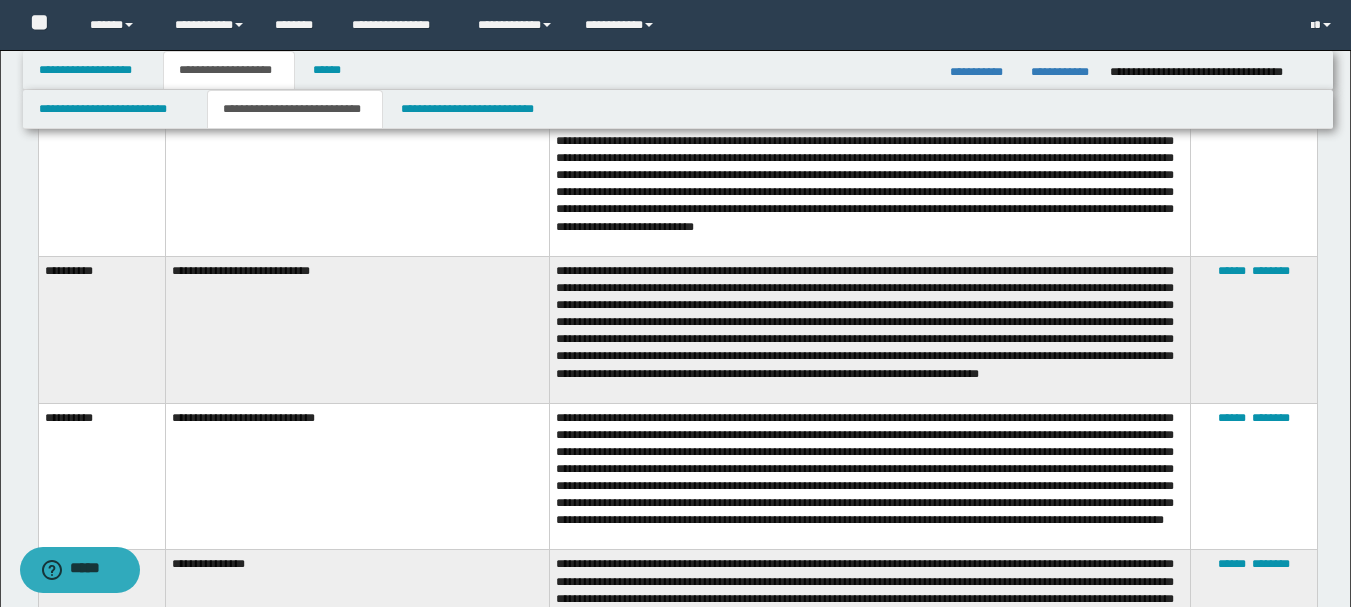 scroll, scrollTop: 400, scrollLeft: 0, axis: vertical 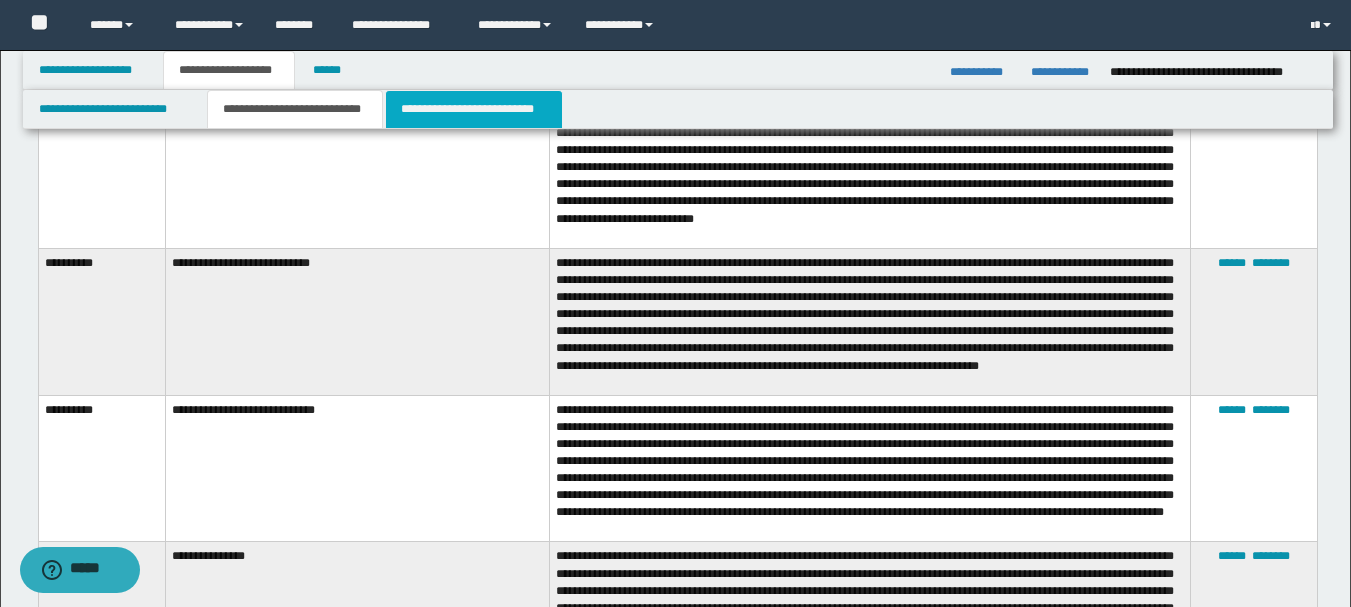 click on "**********" at bounding box center (474, 109) 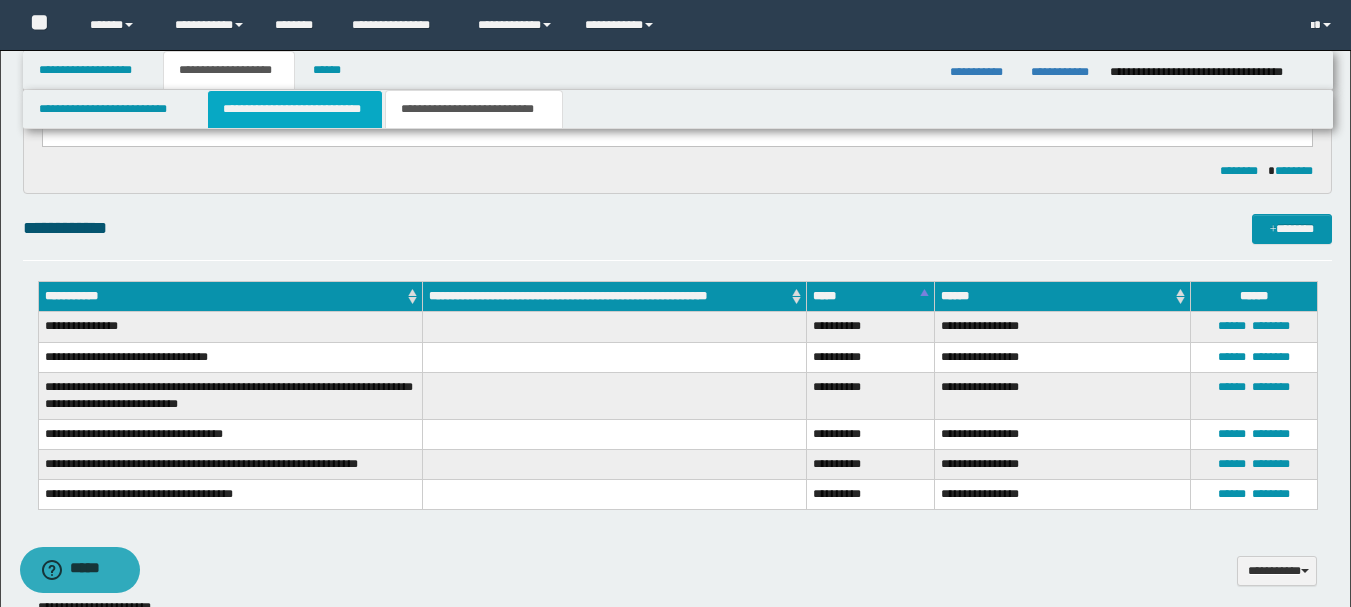 click on "**********" at bounding box center [295, 109] 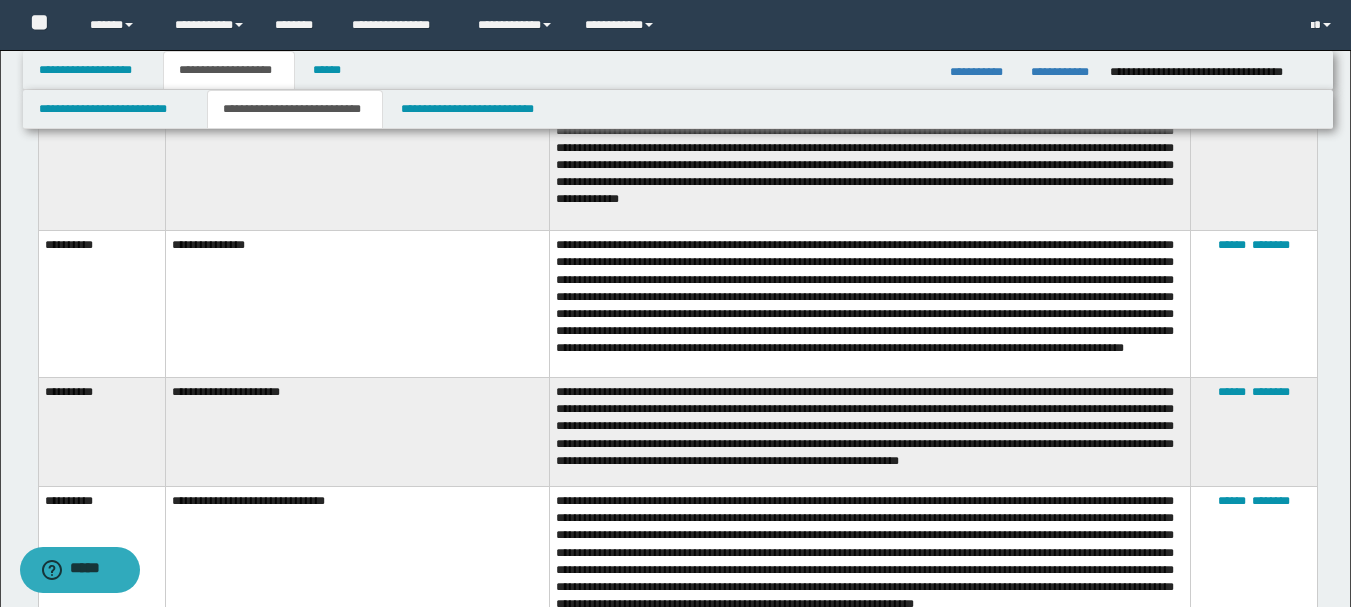 scroll, scrollTop: 2300, scrollLeft: 0, axis: vertical 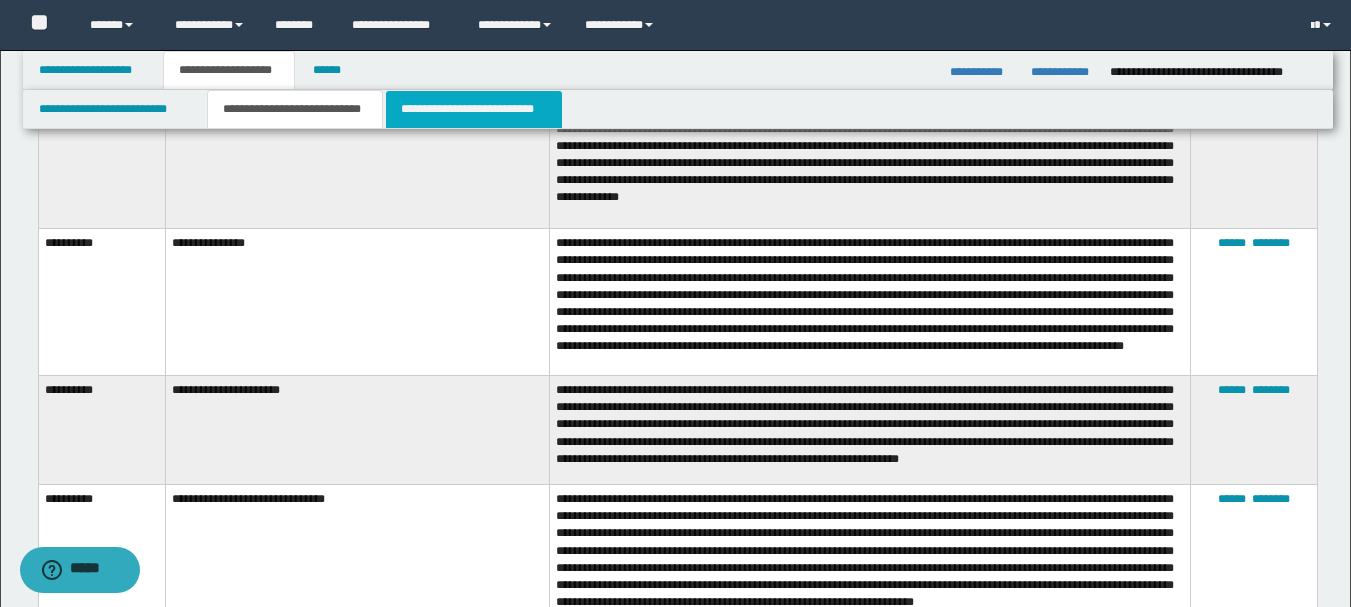 click on "**********" at bounding box center [474, 109] 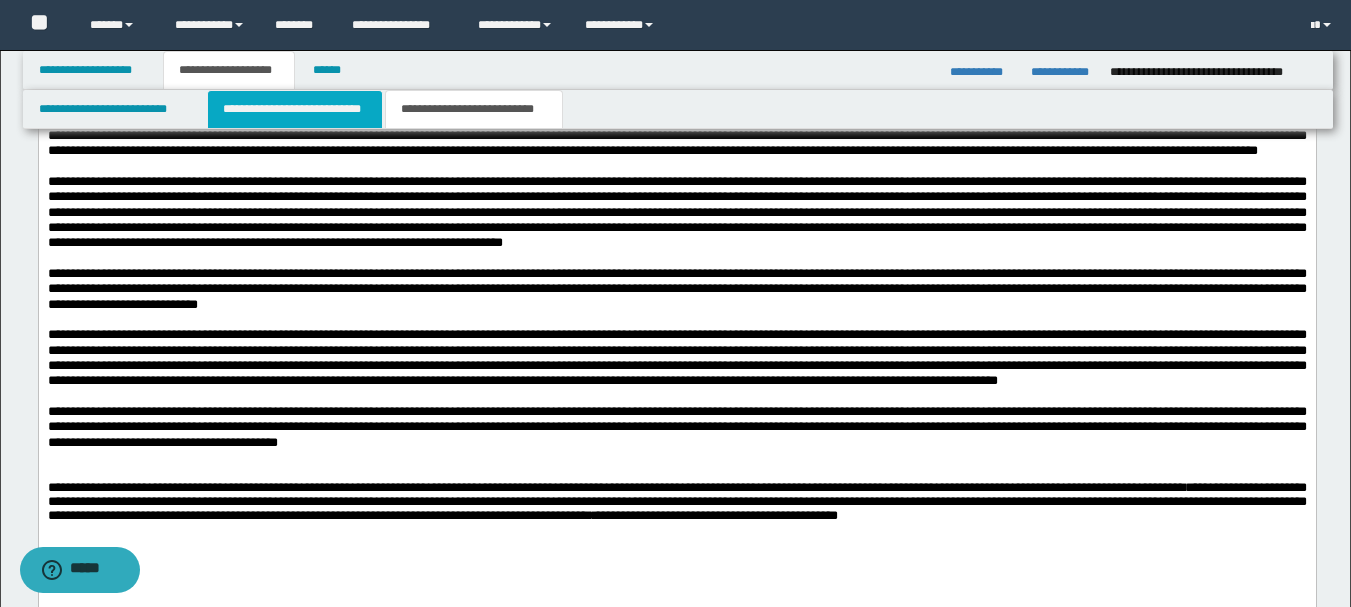 click on "**********" at bounding box center [295, 109] 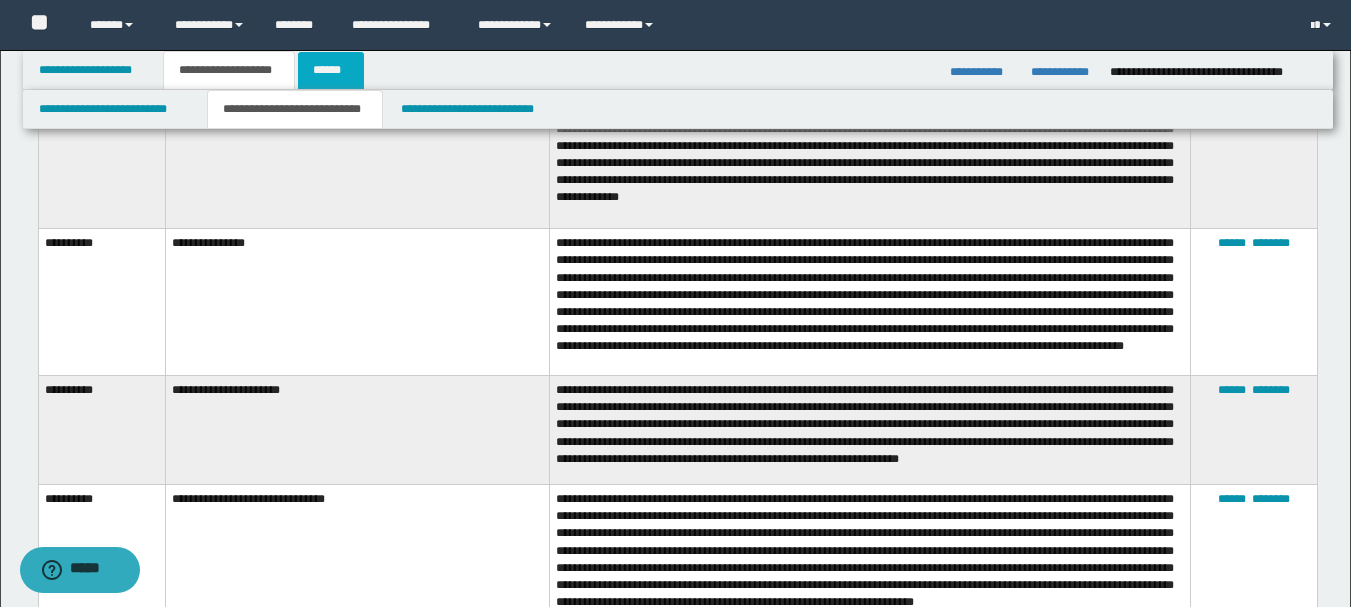 click on "******" at bounding box center [331, 70] 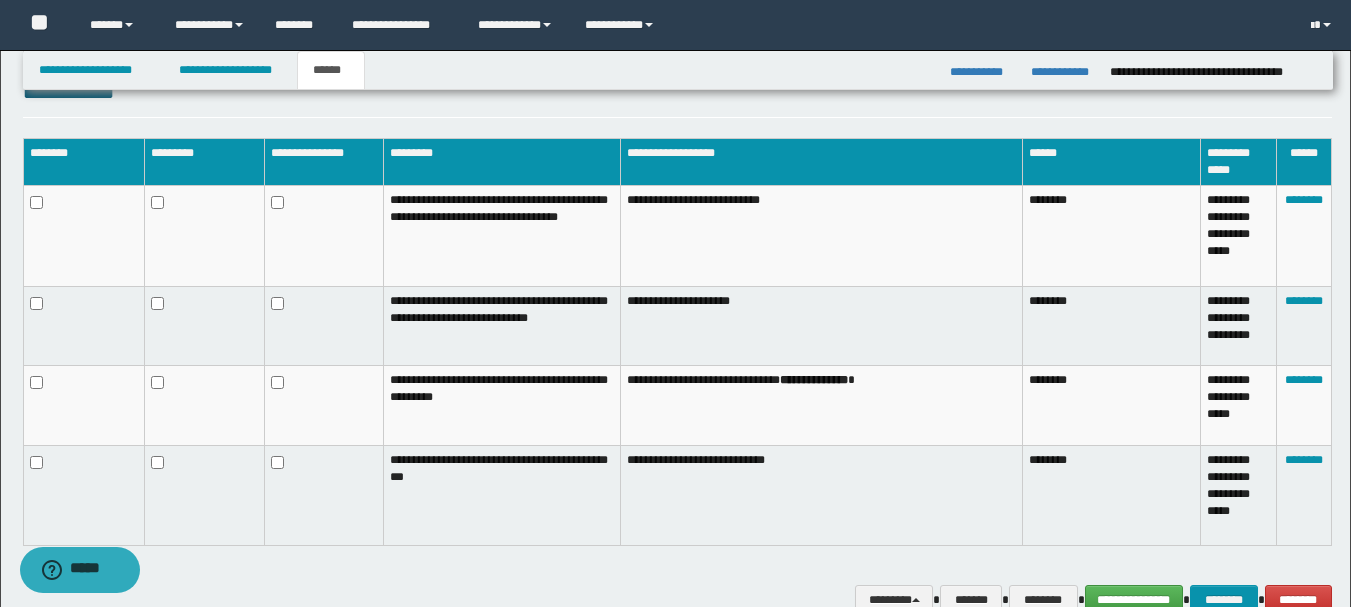scroll, scrollTop: 285, scrollLeft: 0, axis: vertical 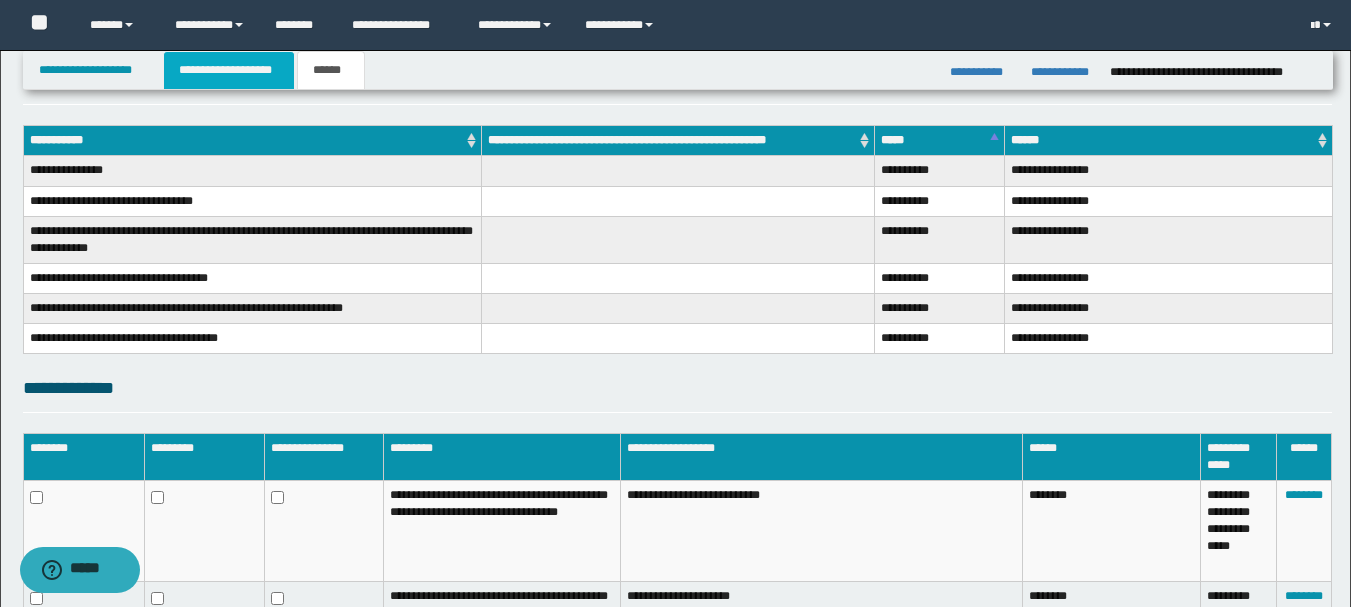click on "**********" at bounding box center [229, 70] 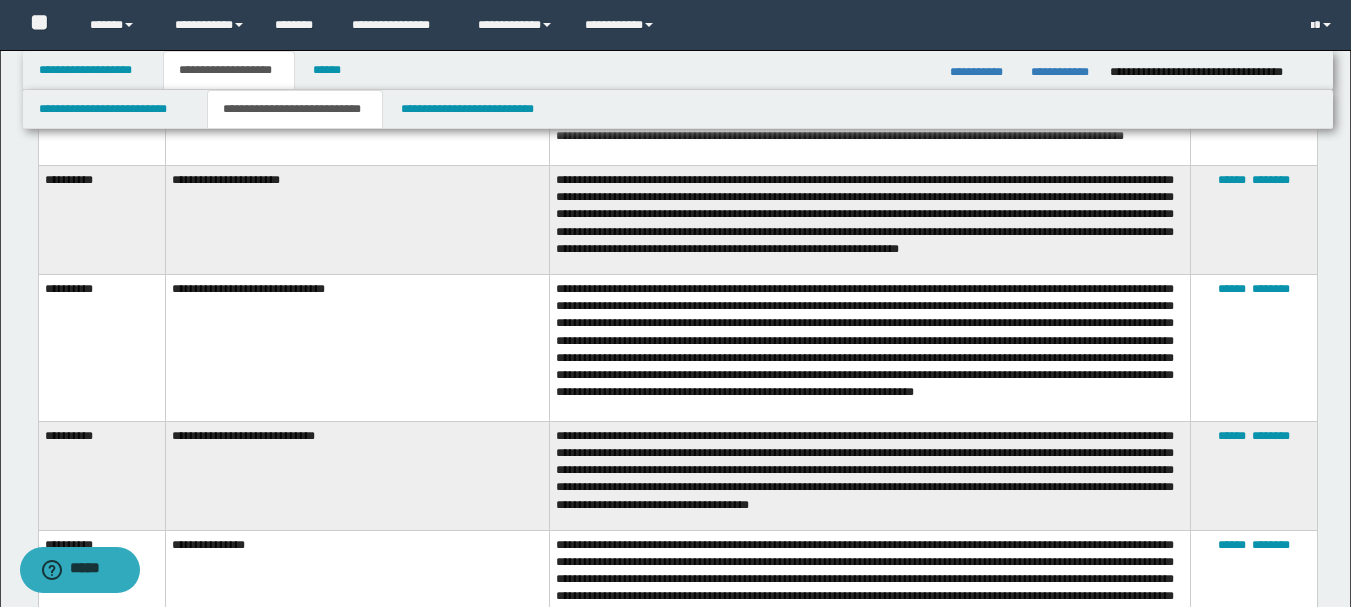 scroll, scrollTop: 2516, scrollLeft: 0, axis: vertical 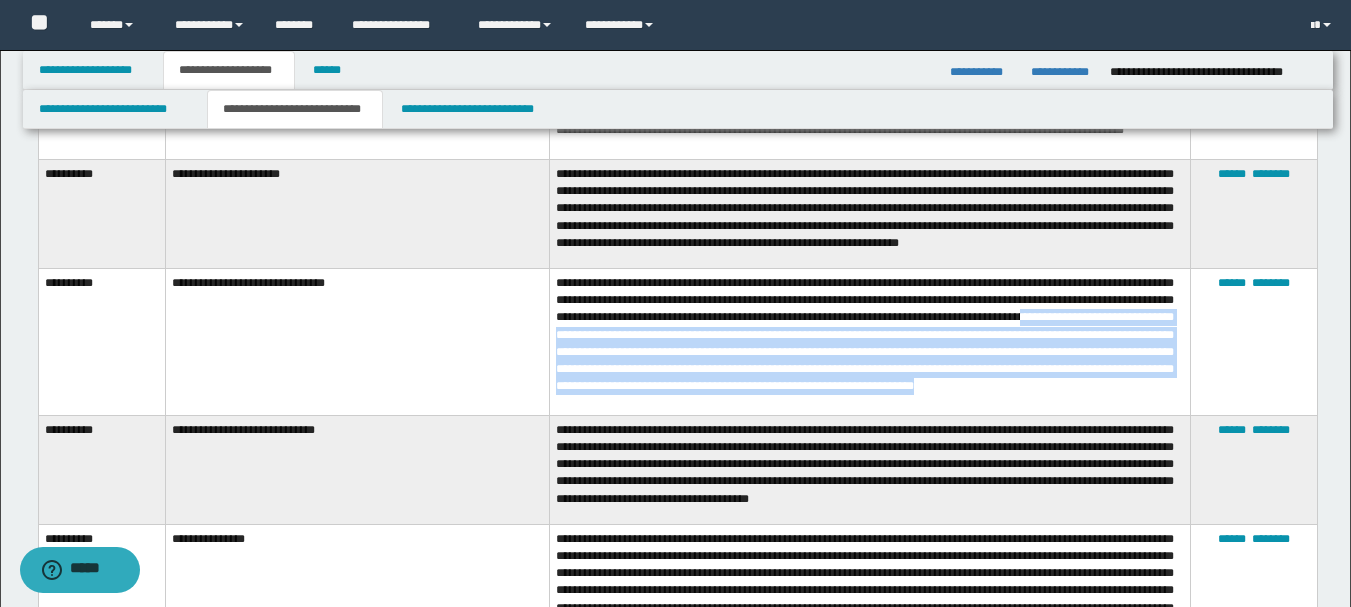 drag, startPoint x: 636, startPoint y: 356, endPoint x: 842, endPoint y: 416, distance: 214.56001 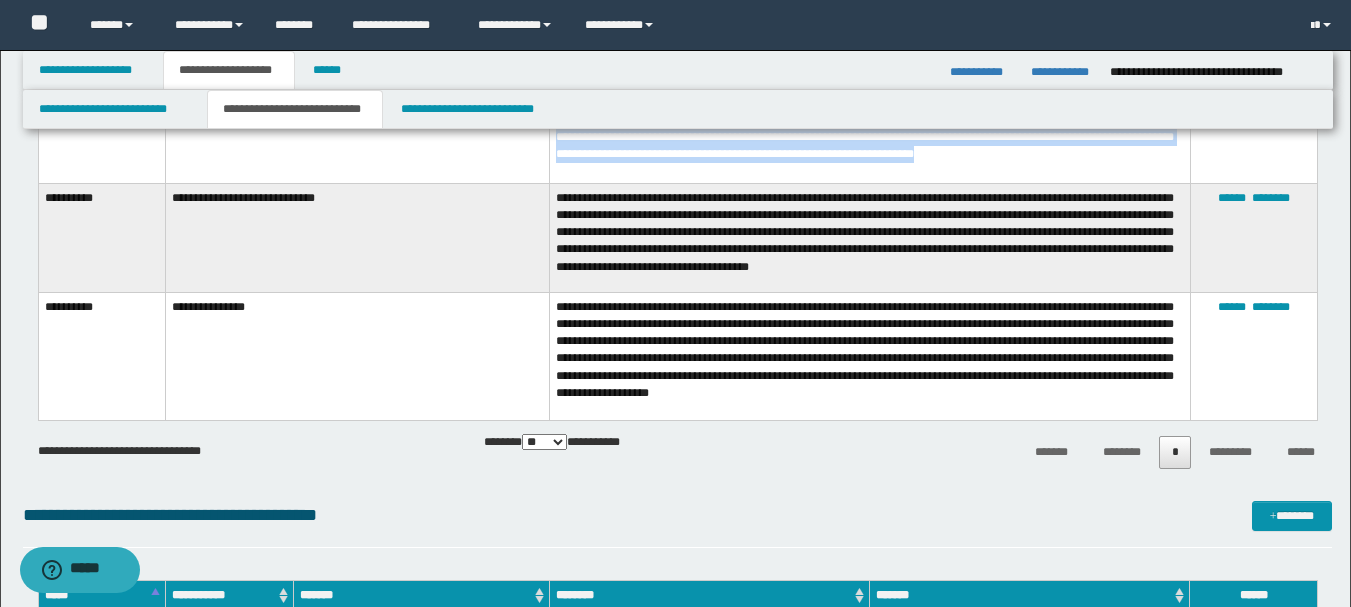 scroll, scrollTop: 2700, scrollLeft: 0, axis: vertical 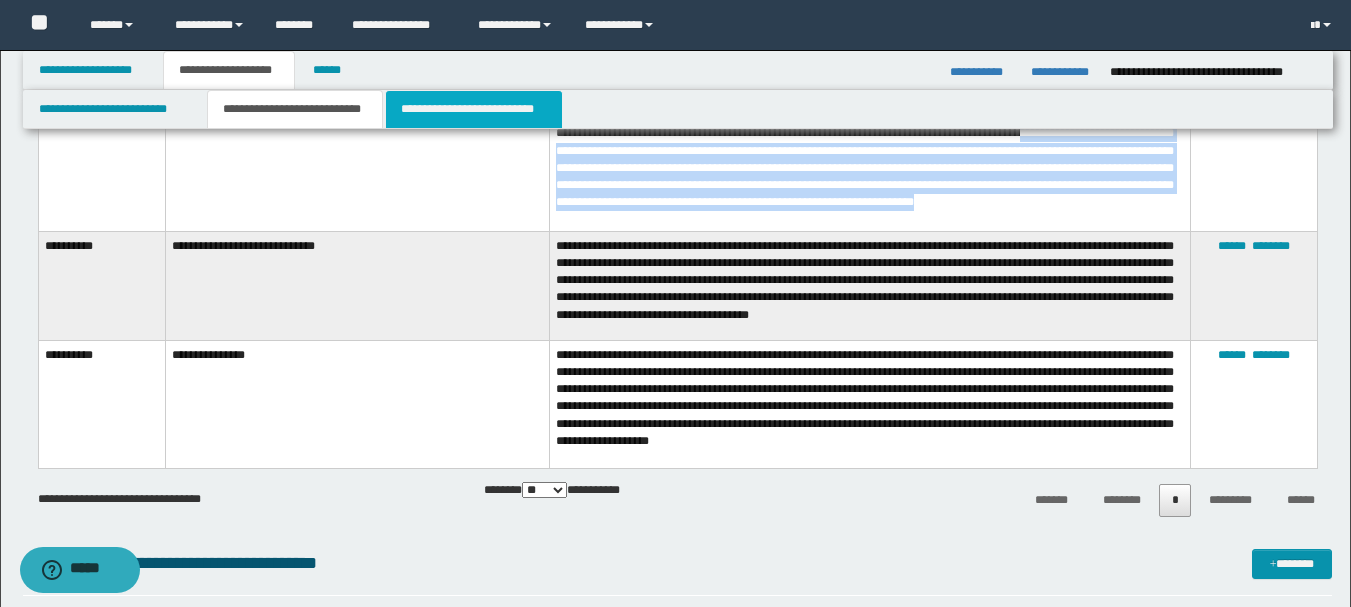 click on "**********" at bounding box center (474, 109) 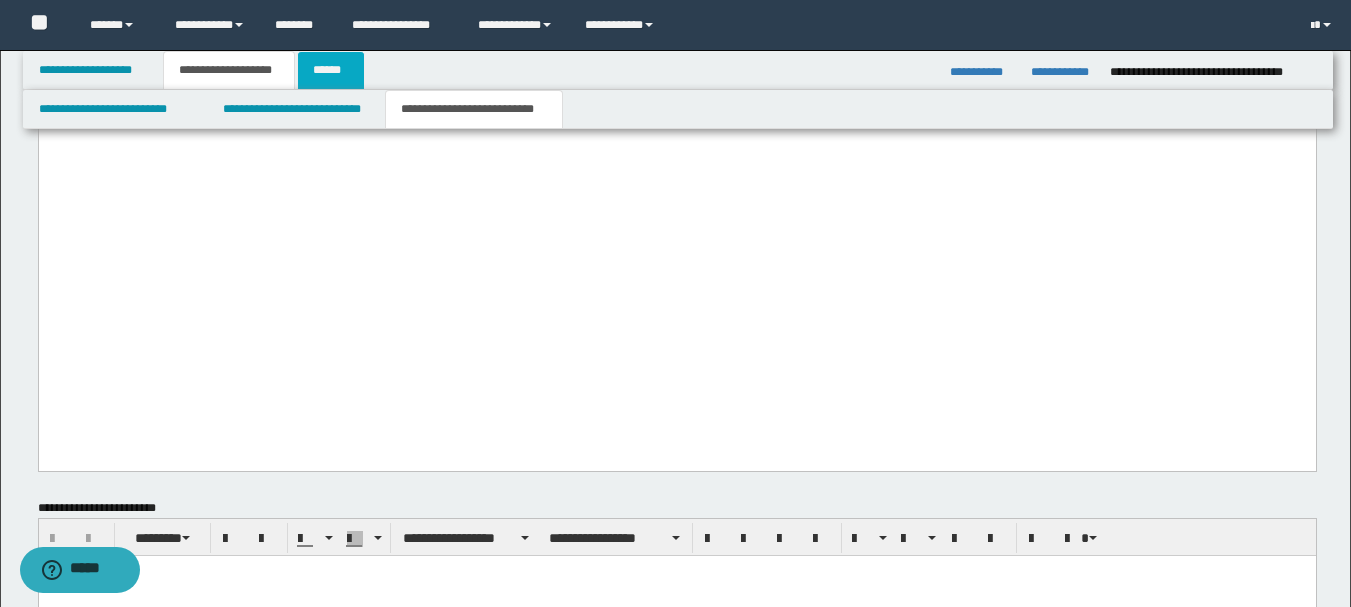 click on "******" at bounding box center (331, 70) 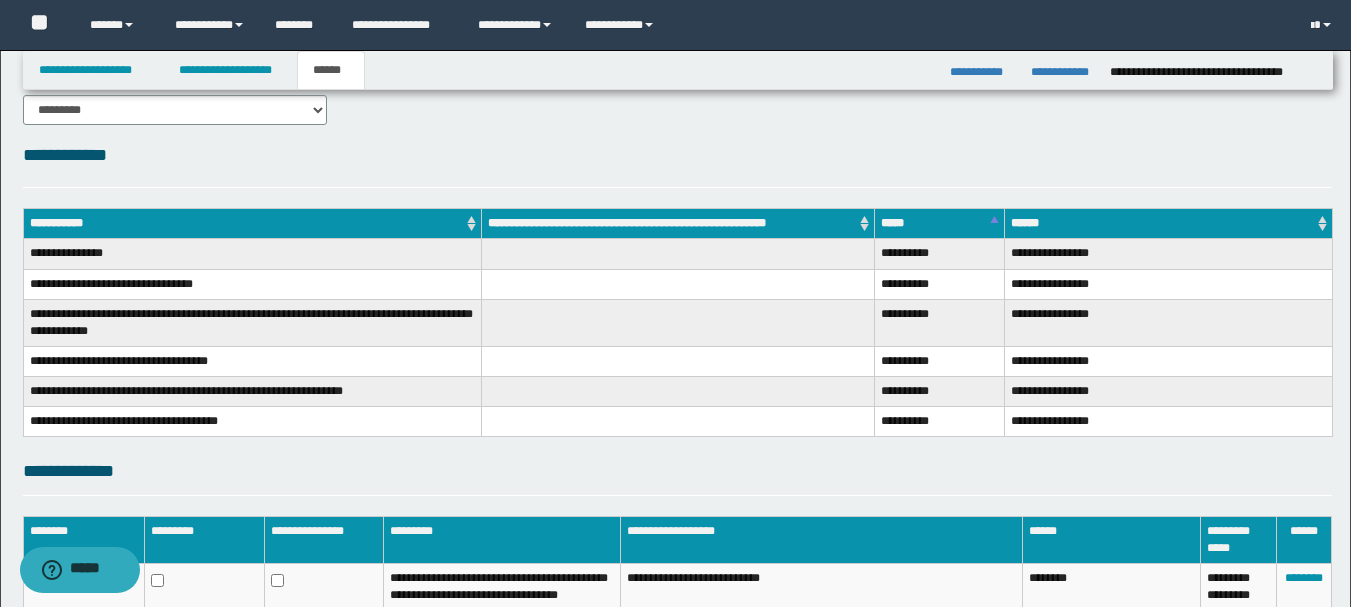 scroll, scrollTop: 185, scrollLeft: 0, axis: vertical 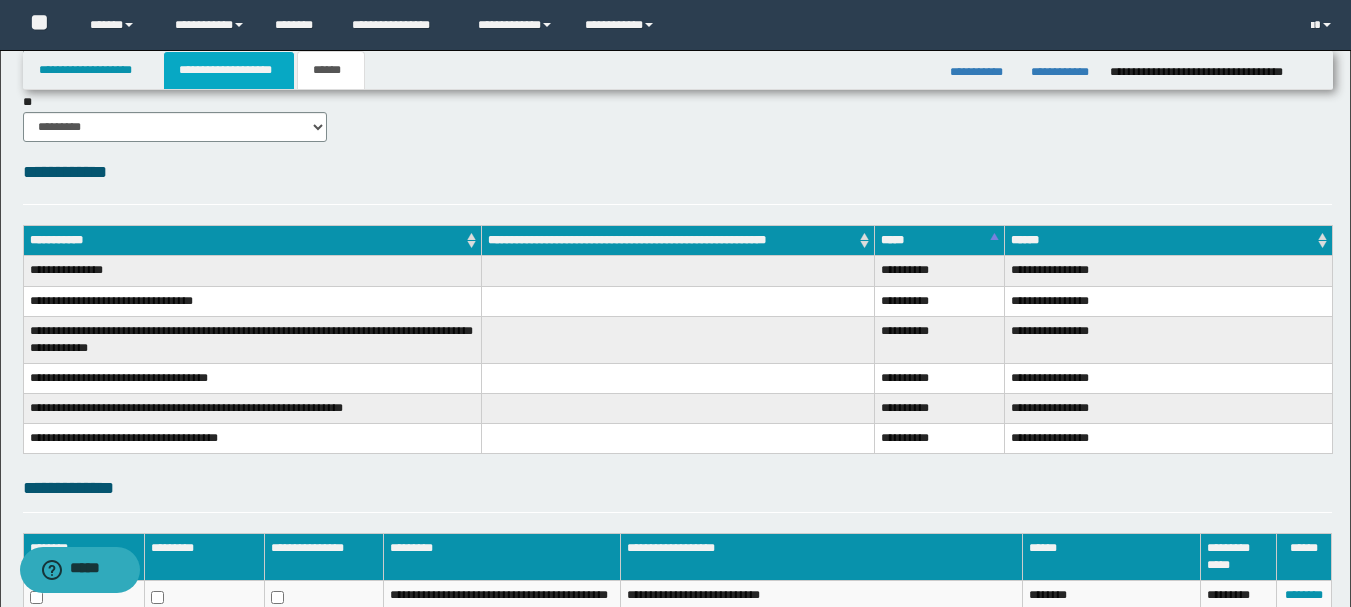 click on "**********" at bounding box center (229, 70) 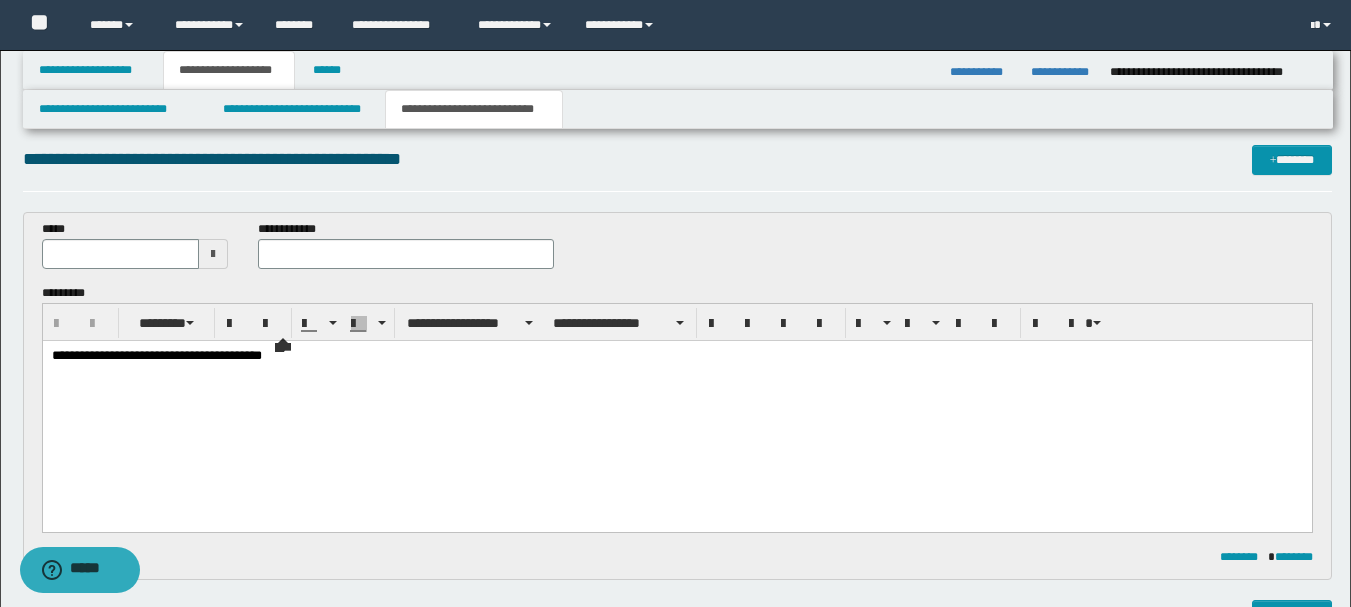 scroll, scrollTop: 0, scrollLeft: 0, axis: both 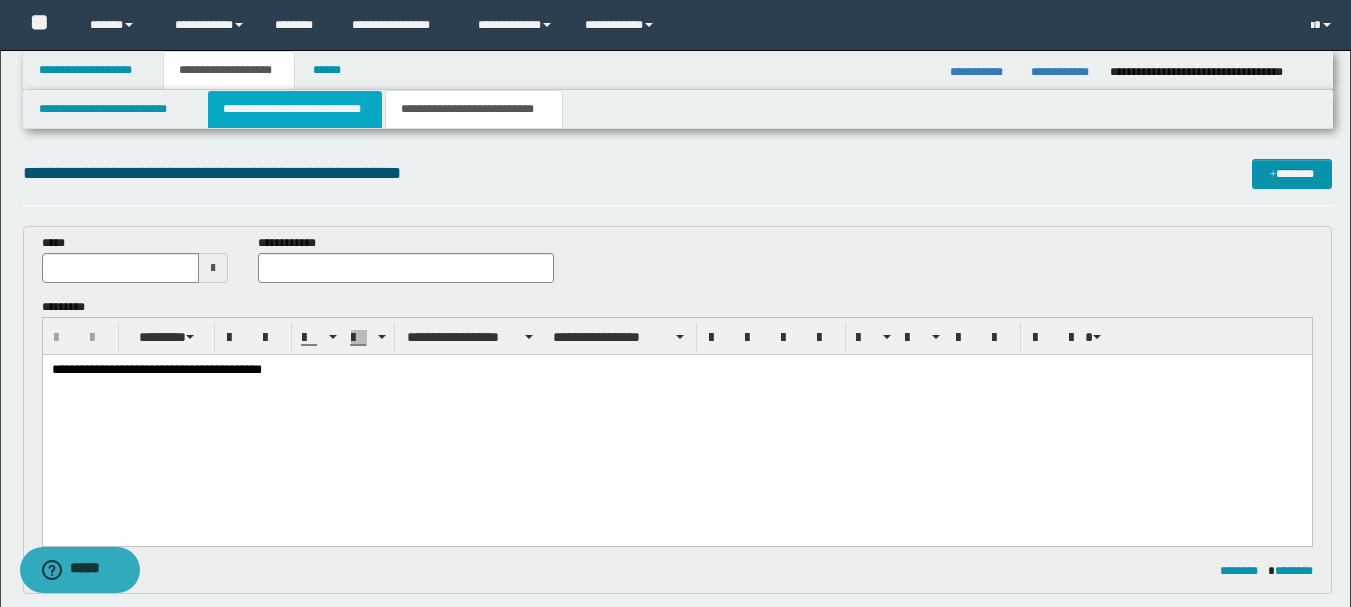 click on "**********" at bounding box center (295, 109) 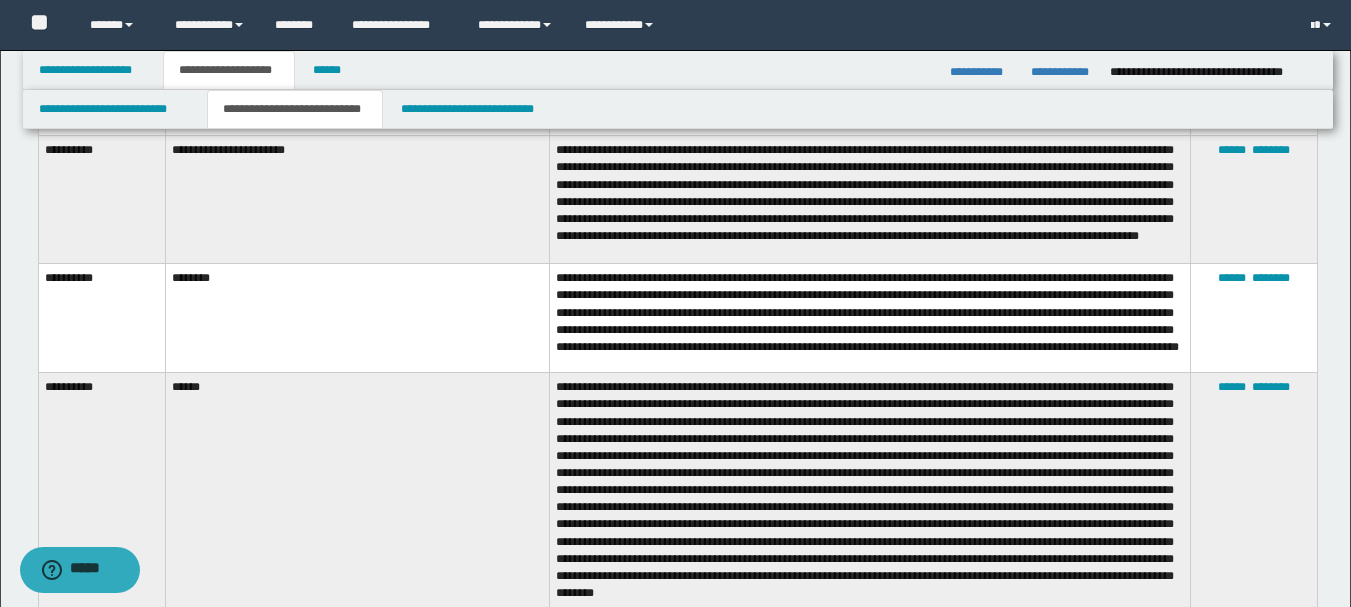 scroll, scrollTop: 1500, scrollLeft: 0, axis: vertical 